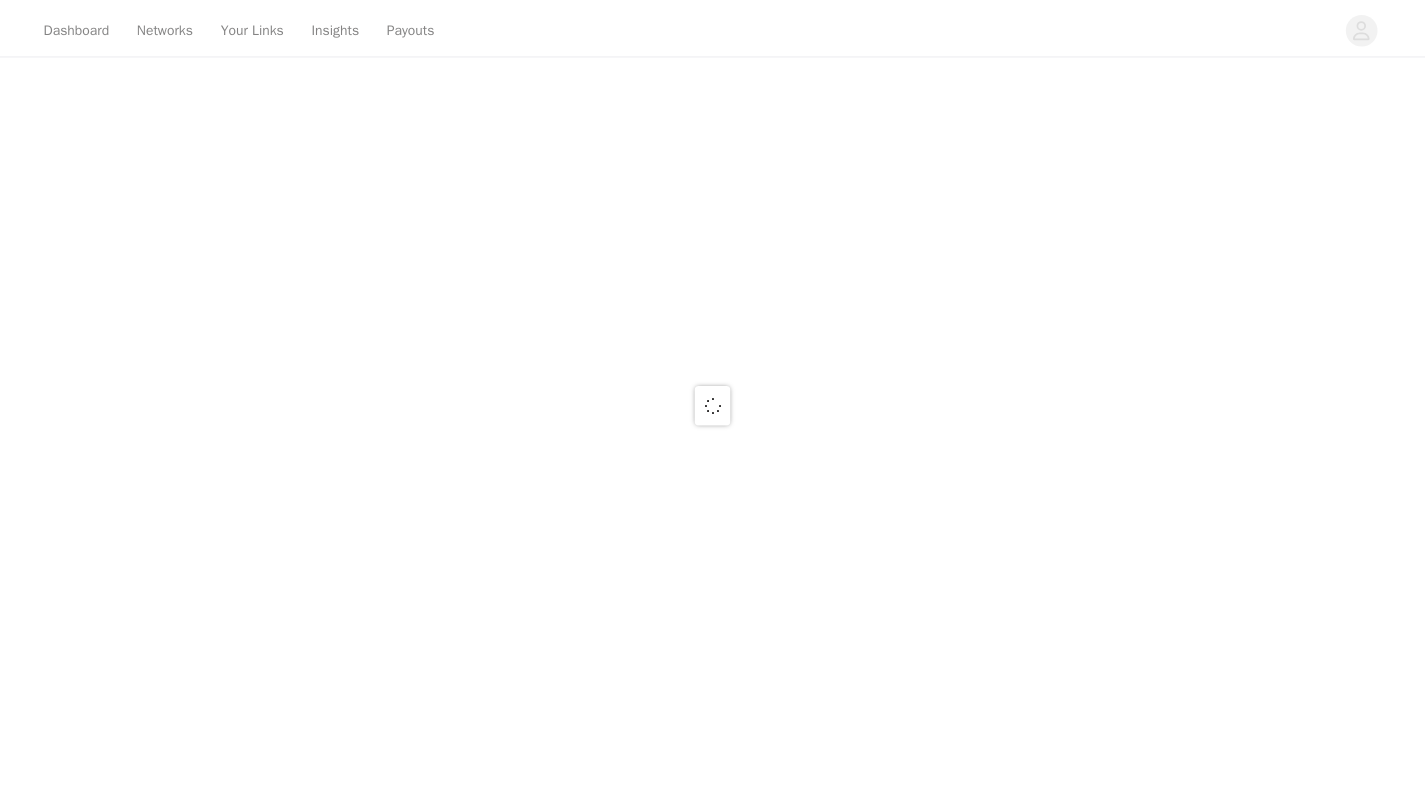 scroll, scrollTop: 0, scrollLeft: 0, axis: both 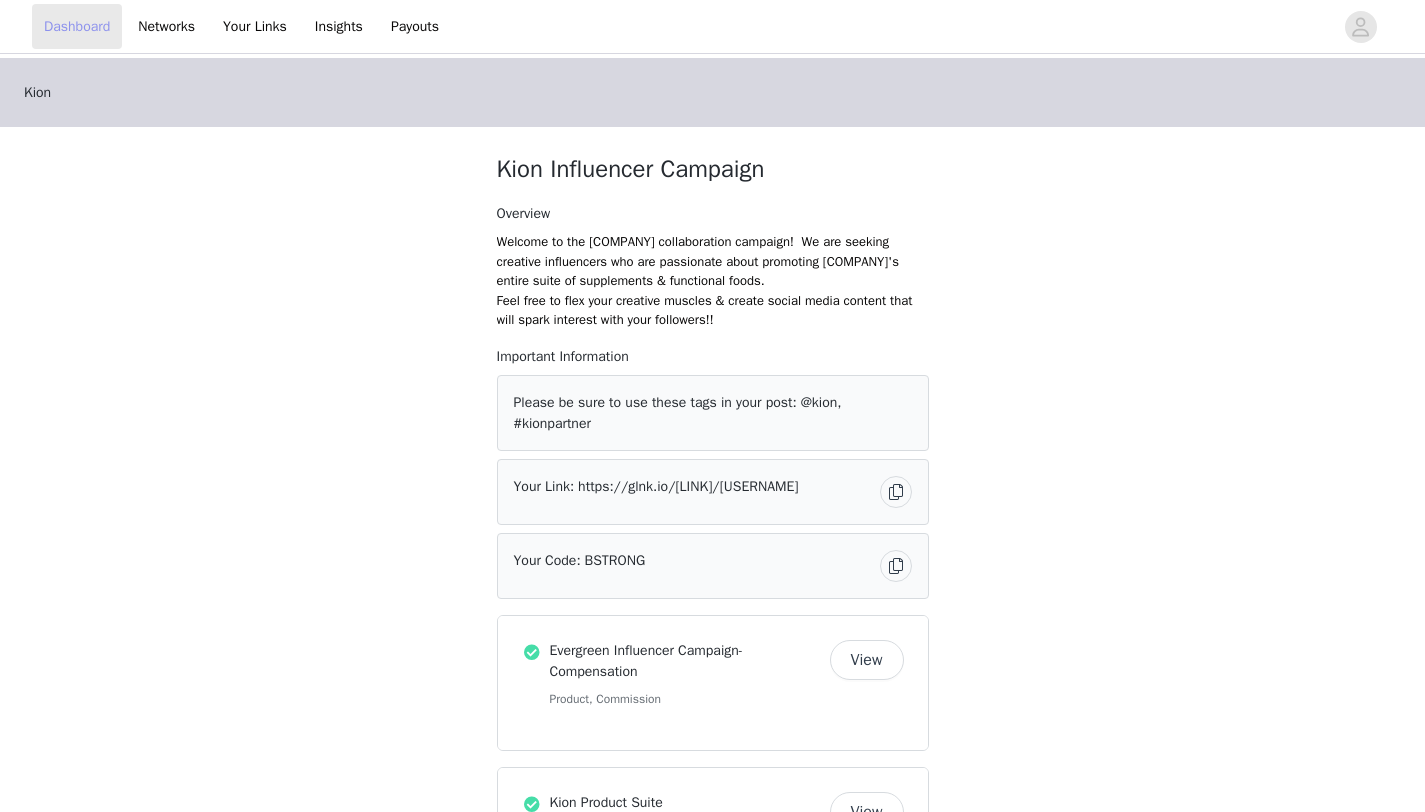 click on "Dashboard" at bounding box center [77, 26] 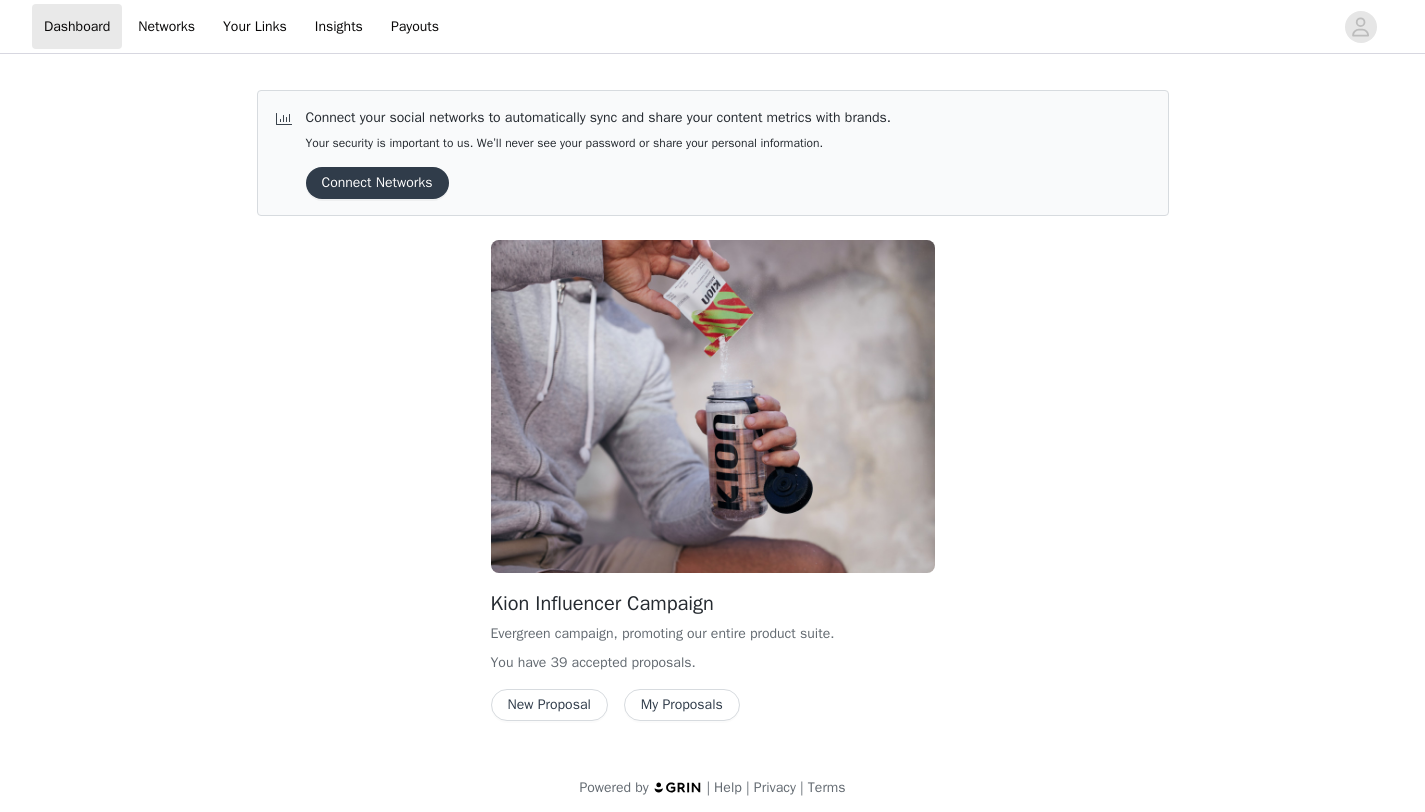 click on "New Proposal" at bounding box center [549, 705] 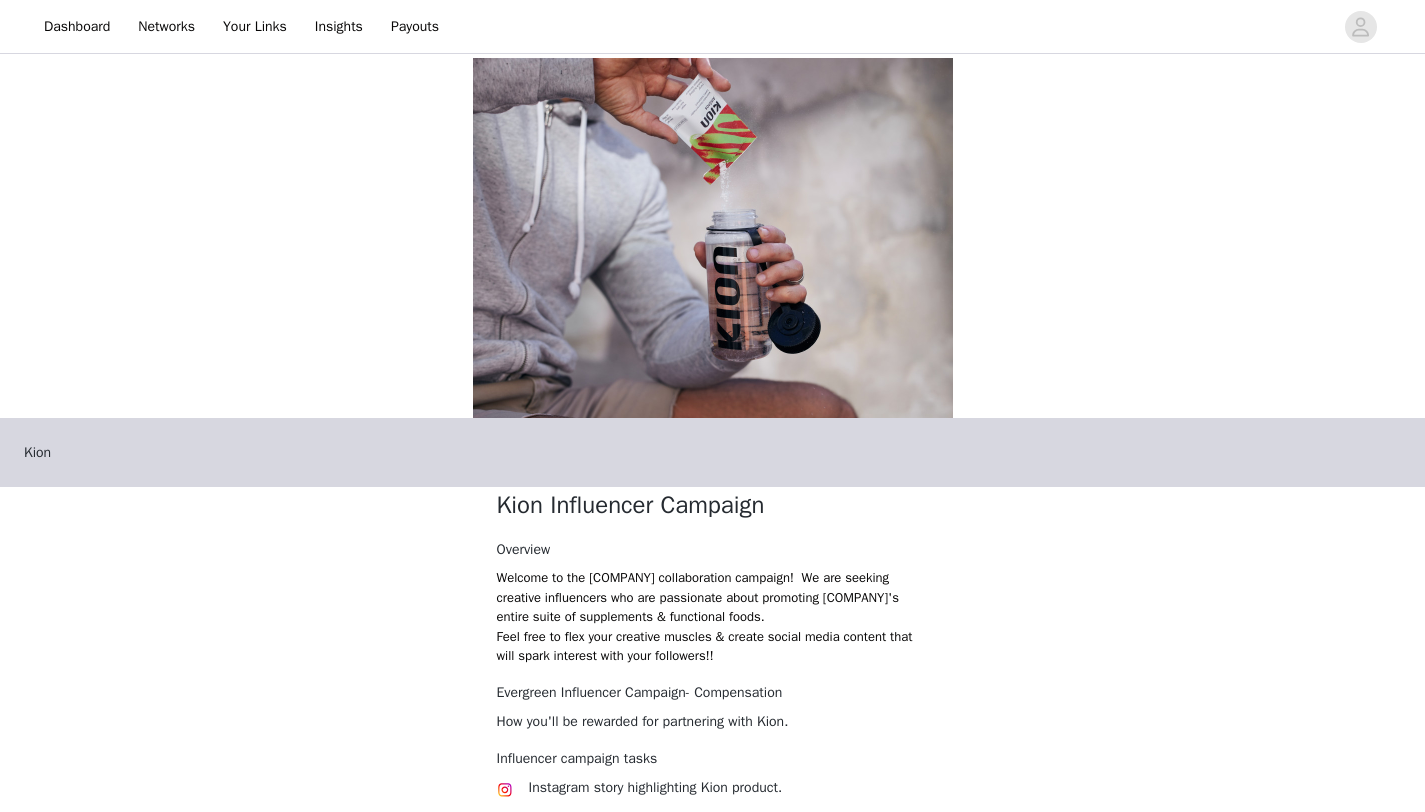 click on "[CITY] Influencer Campaign   Overview   Welcome to the [COMPANY] collaboration campaign!  We are seeking creative influencers who are passionate about promoting [COMPANY]'s entire suite of supplements & functional foods.
Feel free to flex your creative muscles & create social media content that will spark interest with your followers!!     Evergreen Influencer Campaign- Compensation   How you'll be rewarded for partnering with [COMPANY].   Influencer campaign tasks         Instagram story highlighting [COMPANY] product.         Instagram (in-feed) photo displaying [COMPANY] product.         Facebook social post         TikTok post         YouTube post         Twitch post         Twitter         About [COMPANY]" at bounding box center (712, 744) 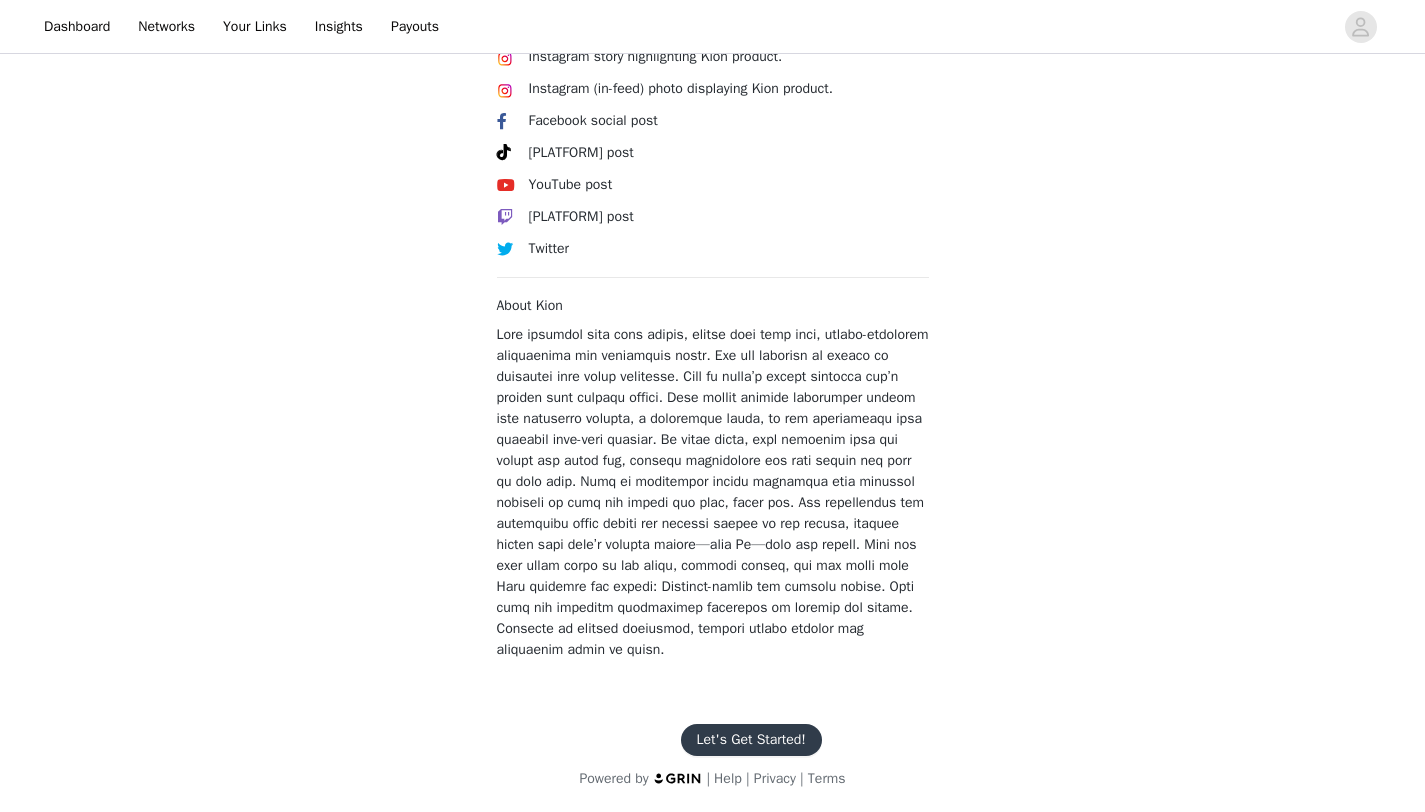 scroll, scrollTop: 731, scrollLeft: 0, axis: vertical 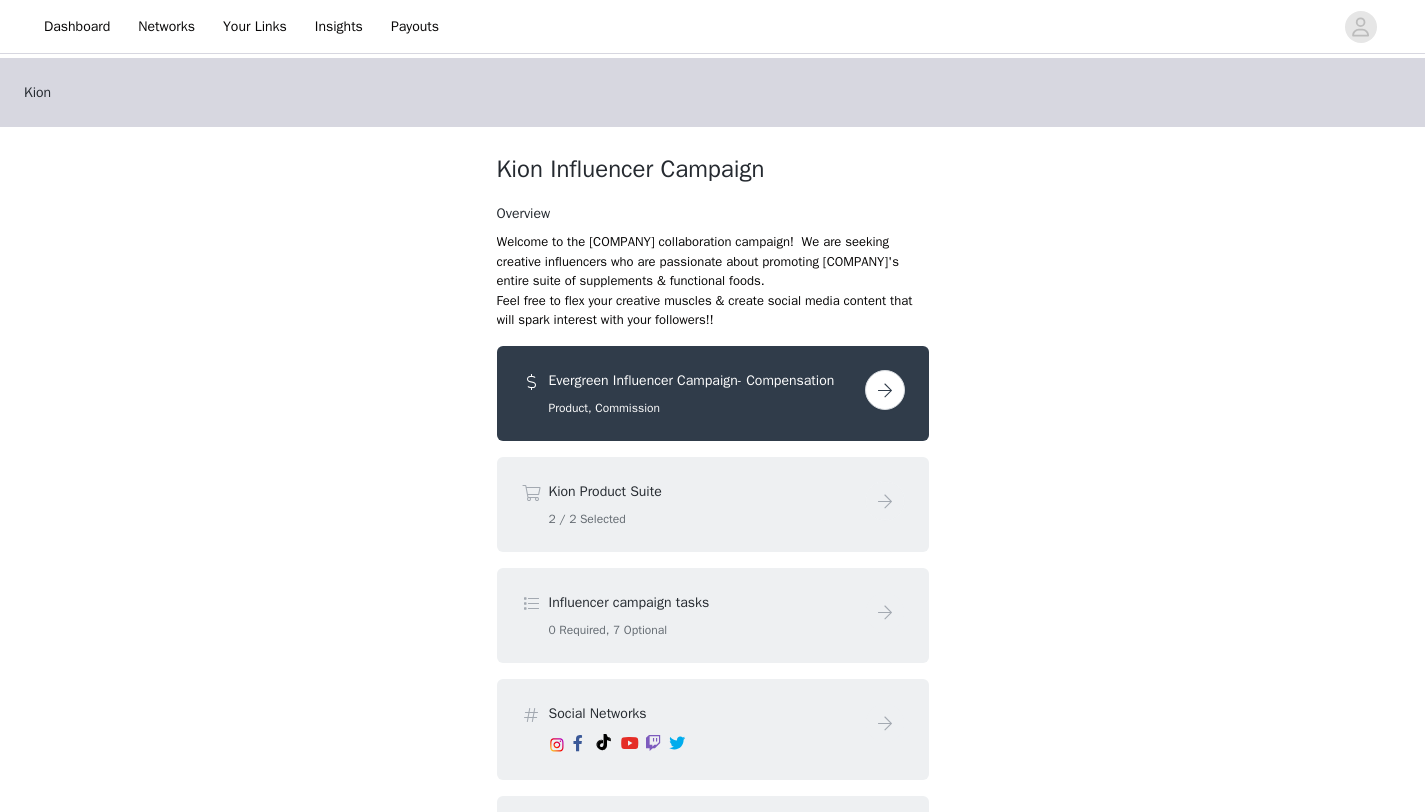 click at bounding box center (885, 390) 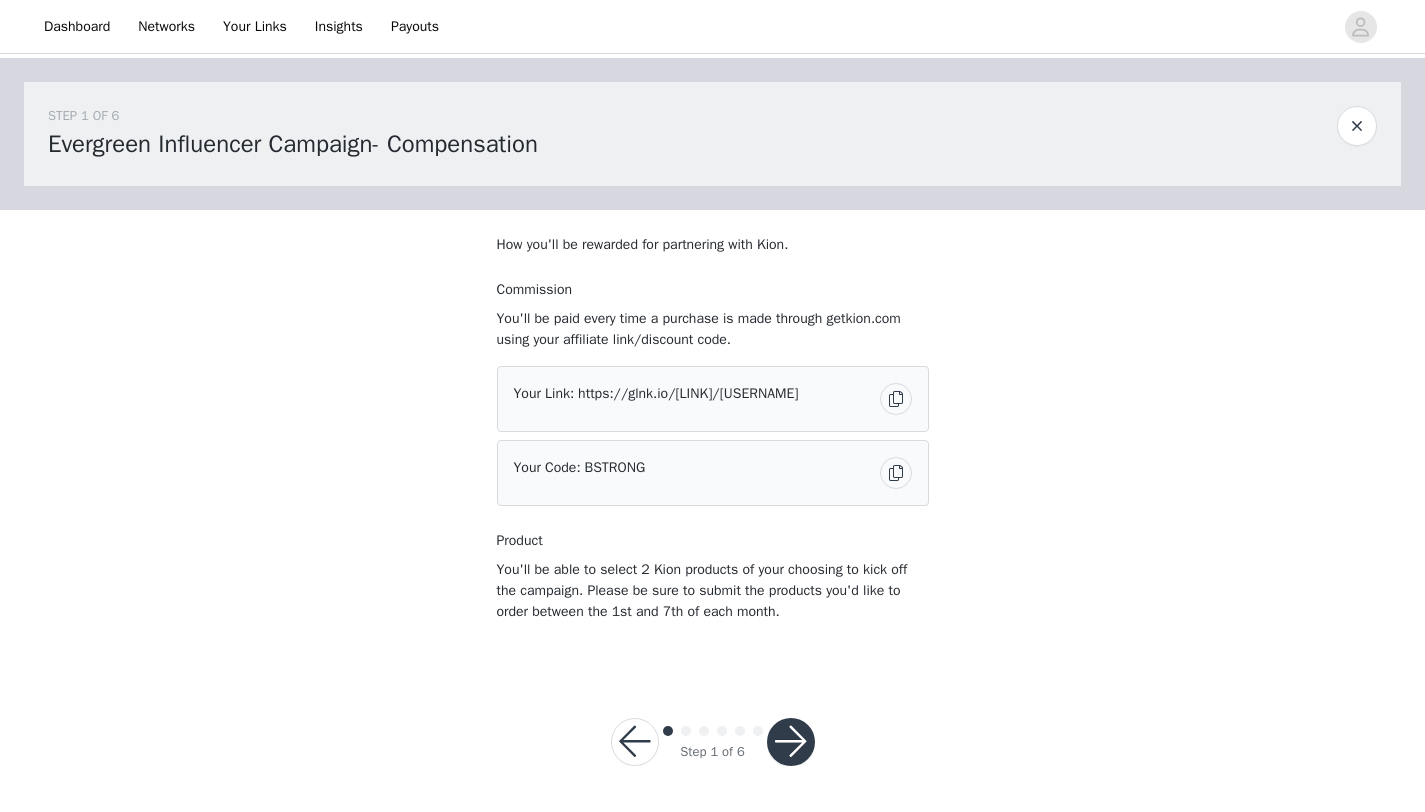 click at bounding box center (791, 742) 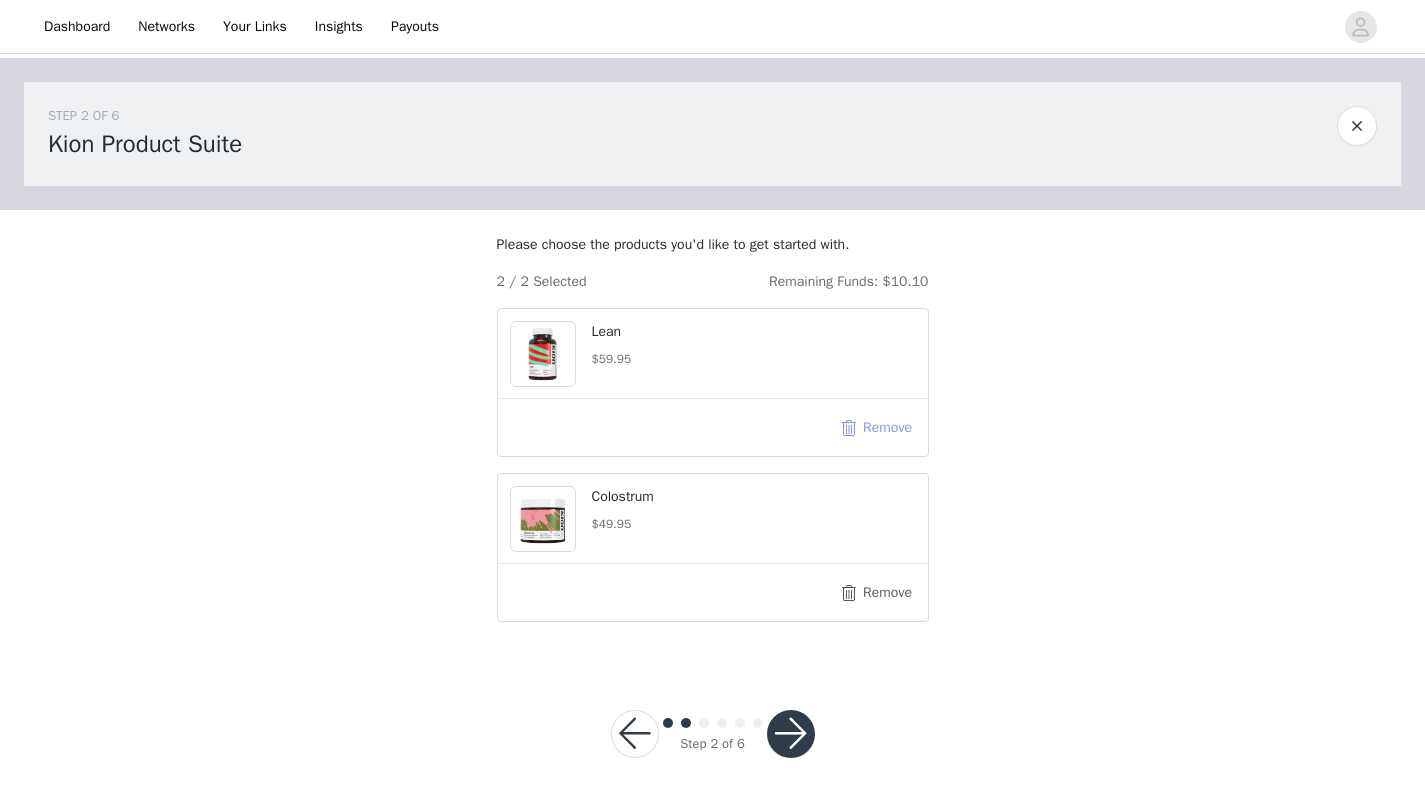 click on "Remove" at bounding box center [876, 428] 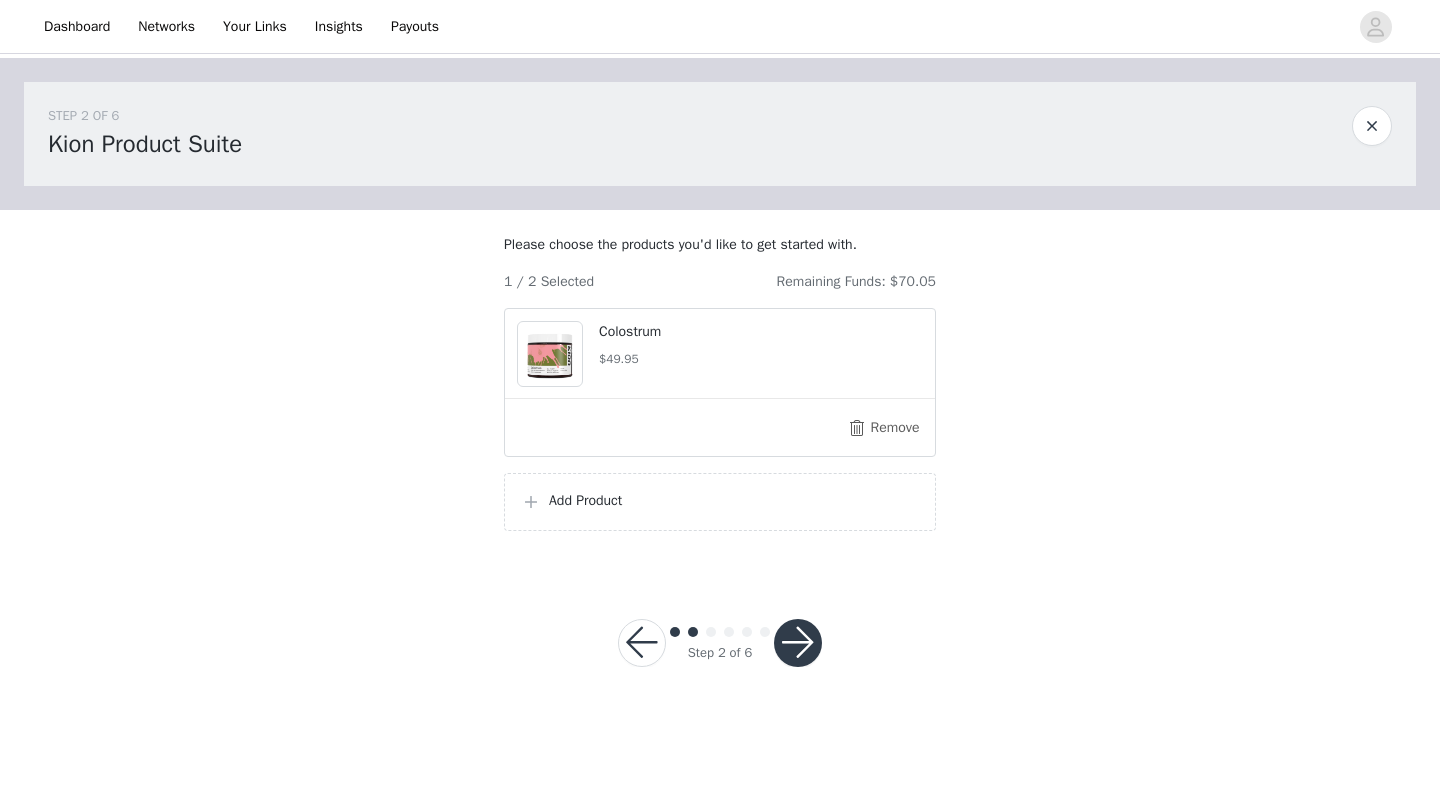 click on "Add Product" at bounding box center [734, 500] 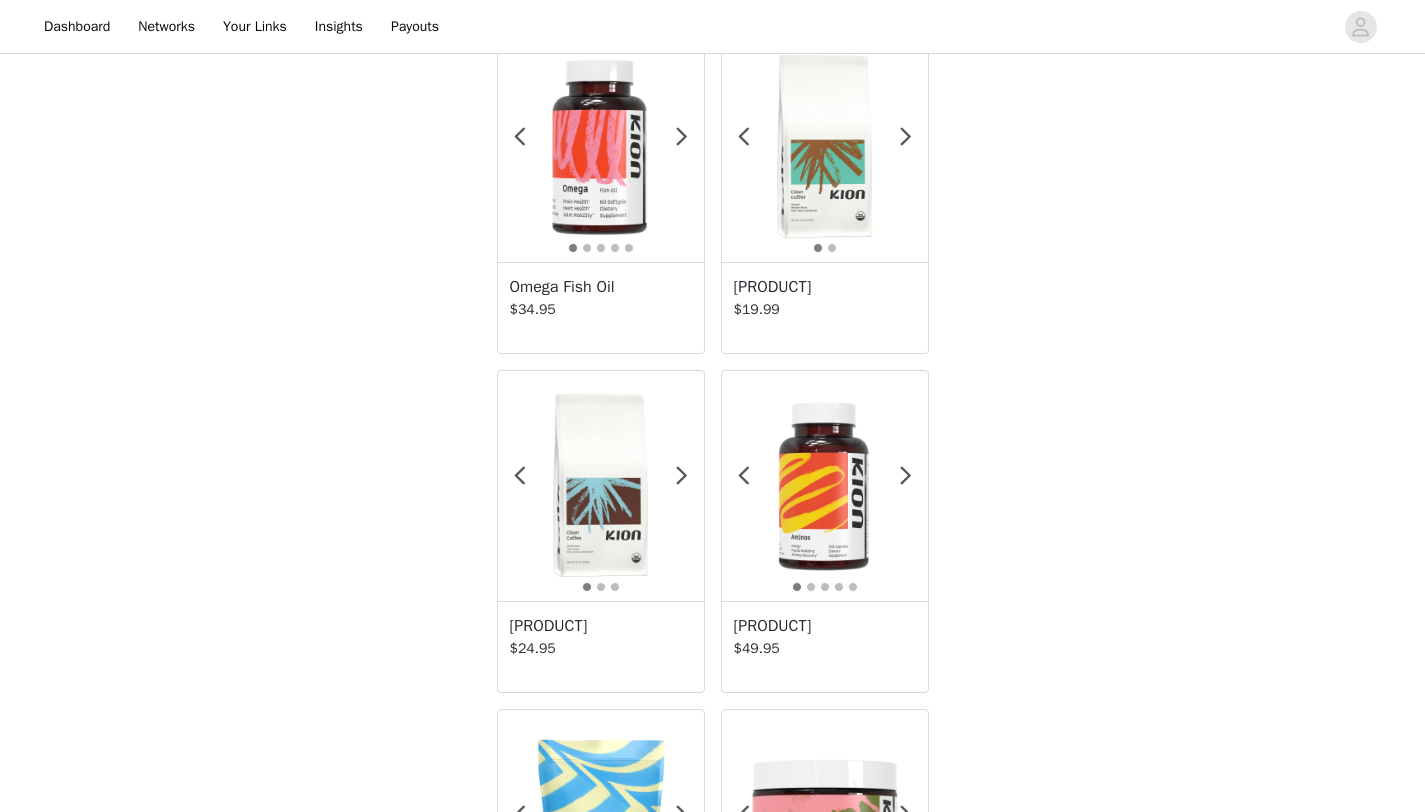 scroll, scrollTop: 791, scrollLeft: 0, axis: vertical 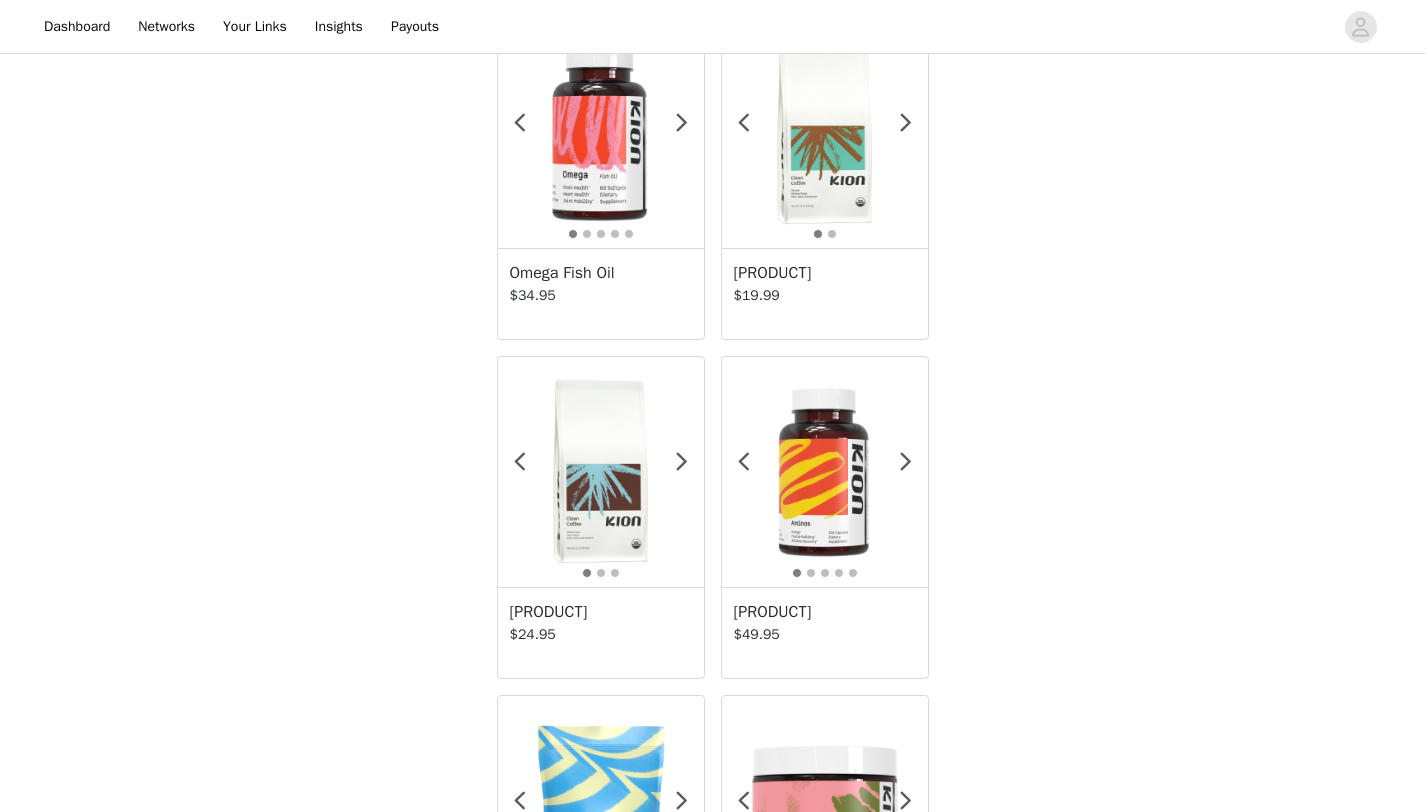 click at bounding box center [601, 133] 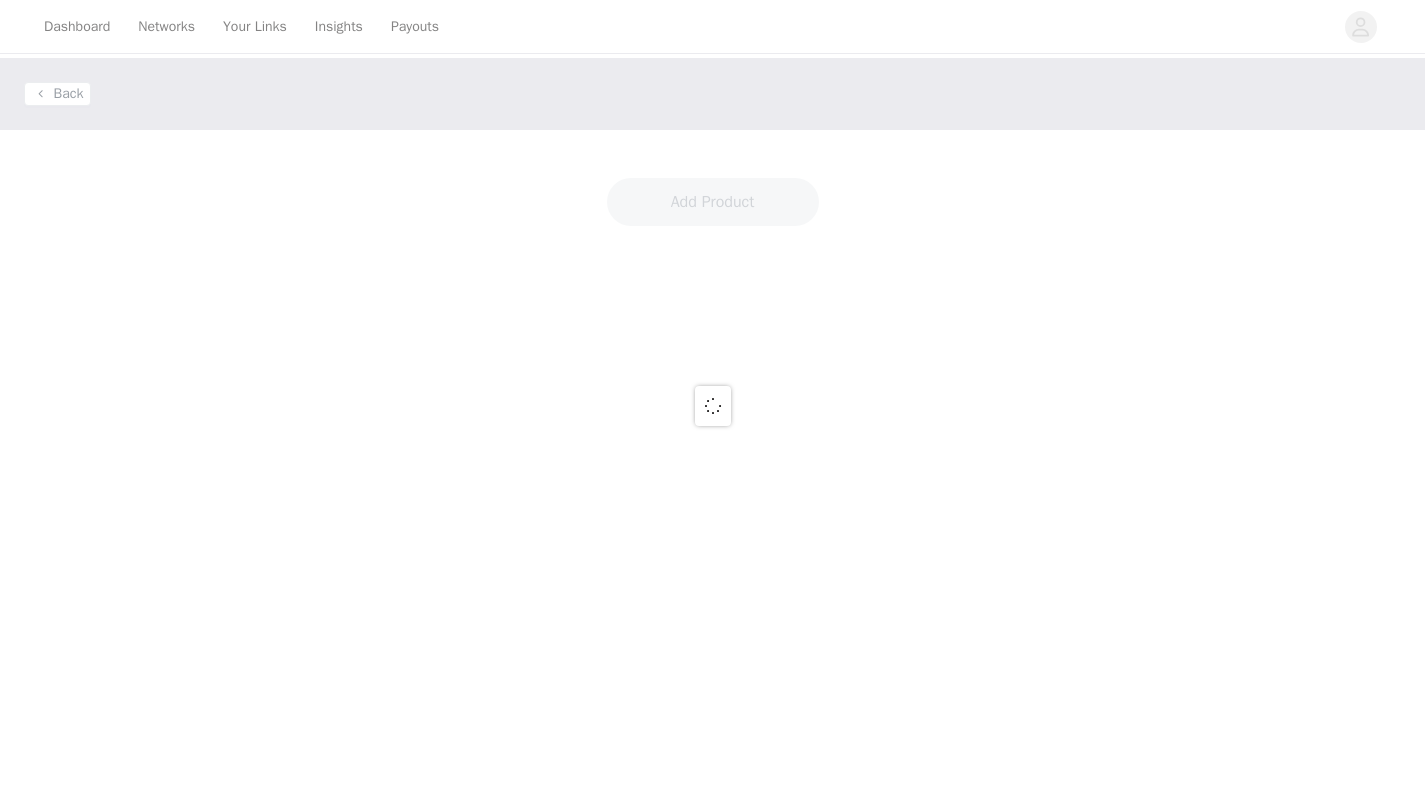 scroll, scrollTop: 0, scrollLeft: 0, axis: both 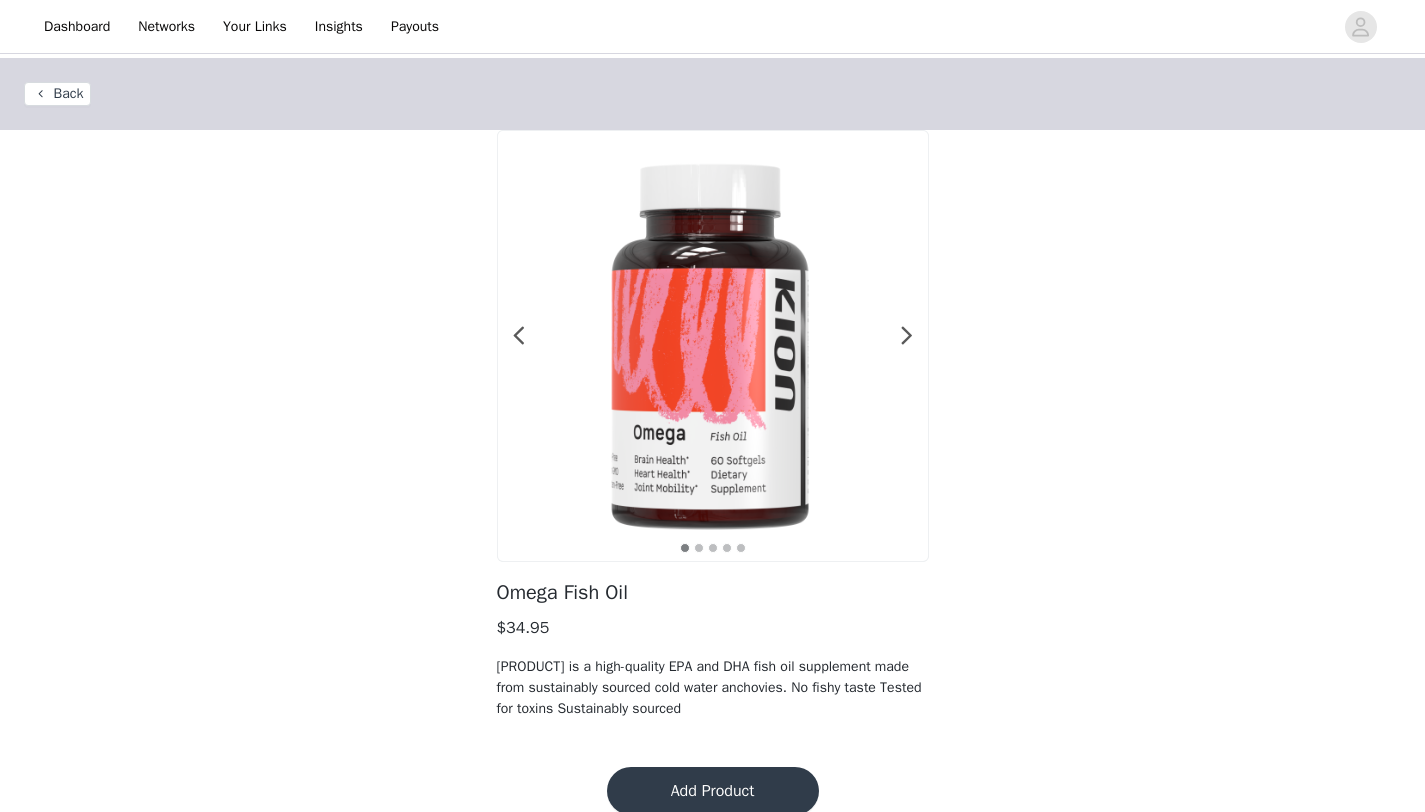 click on "Add Product" at bounding box center [713, 791] 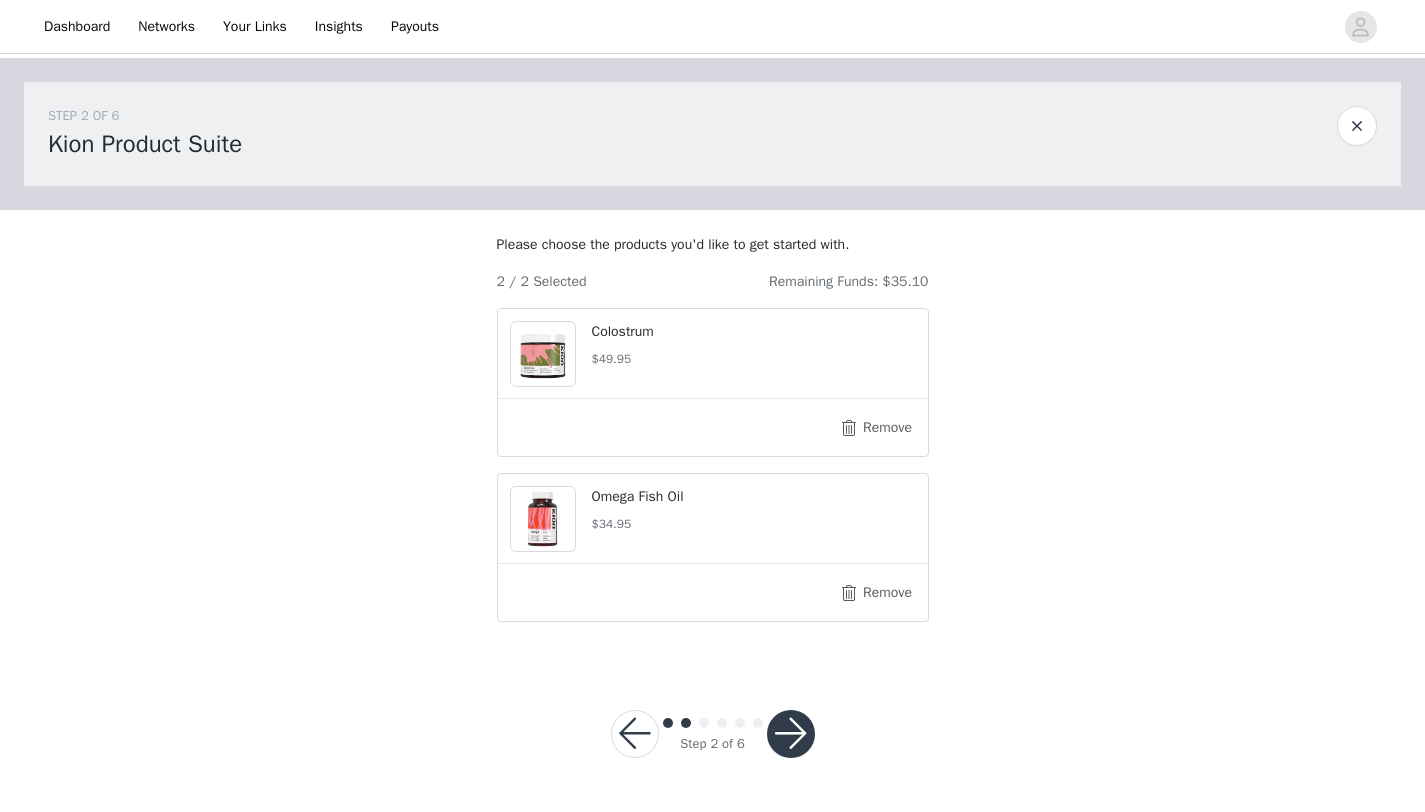 click at bounding box center (791, 734) 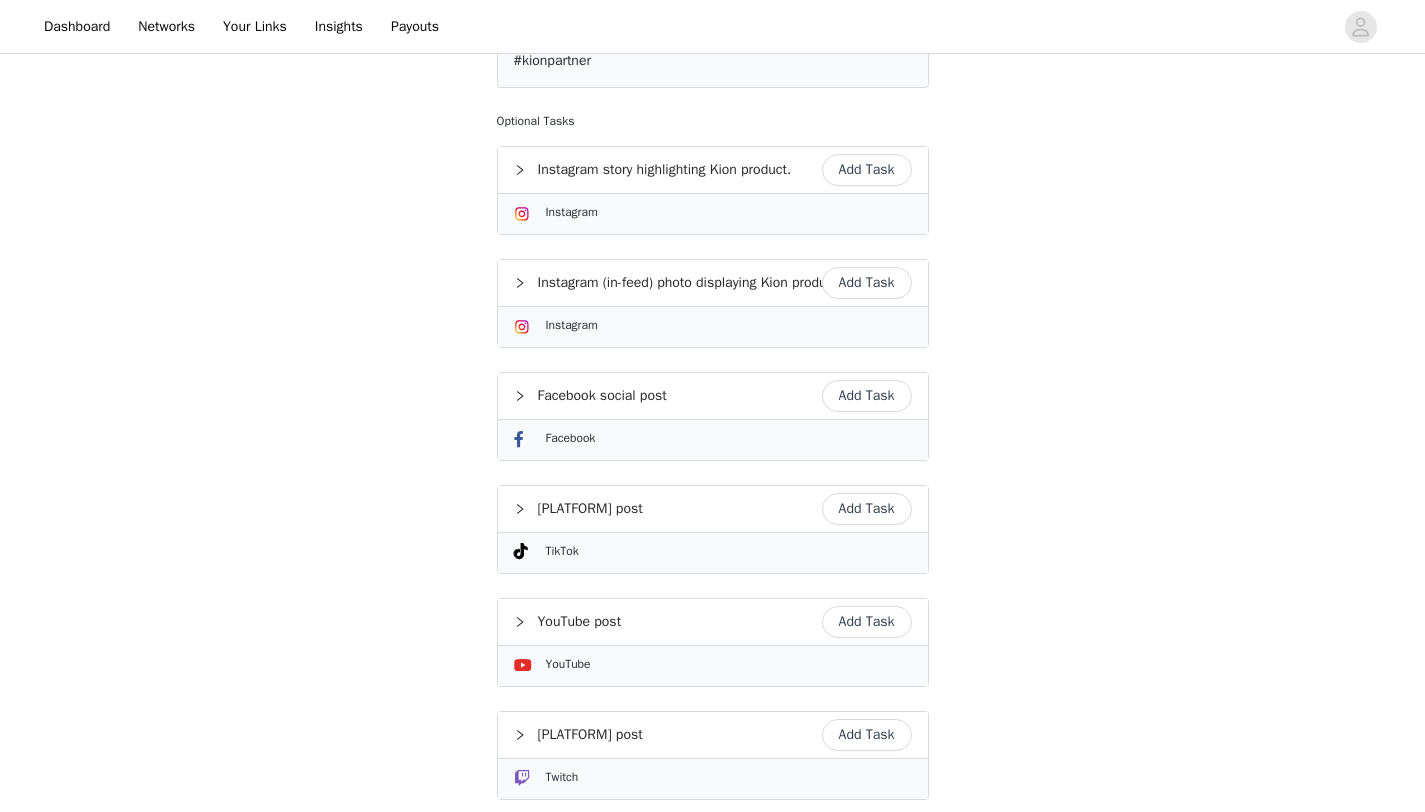 scroll, scrollTop: 350, scrollLeft: 0, axis: vertical 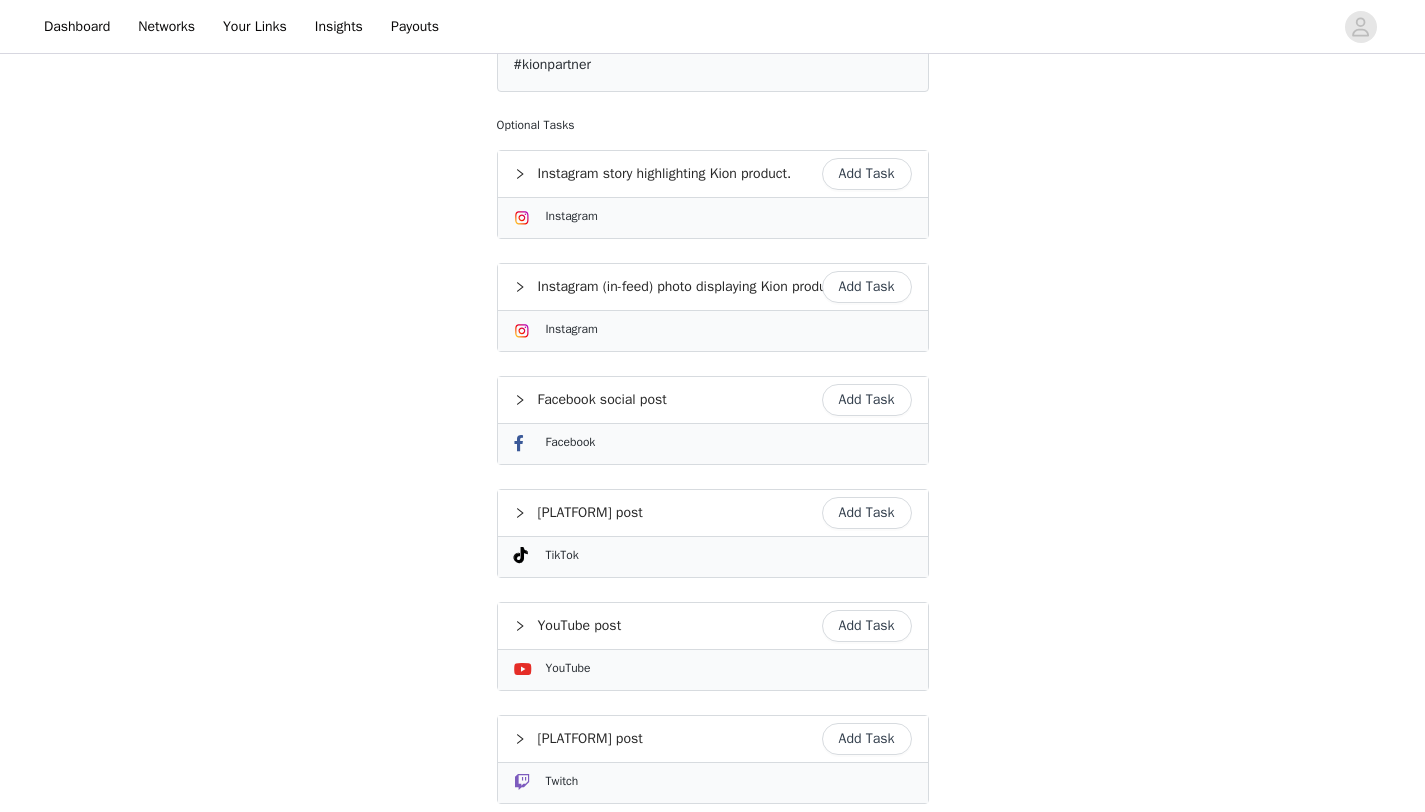 click on "Add Task" at bounding box center [867, 174] 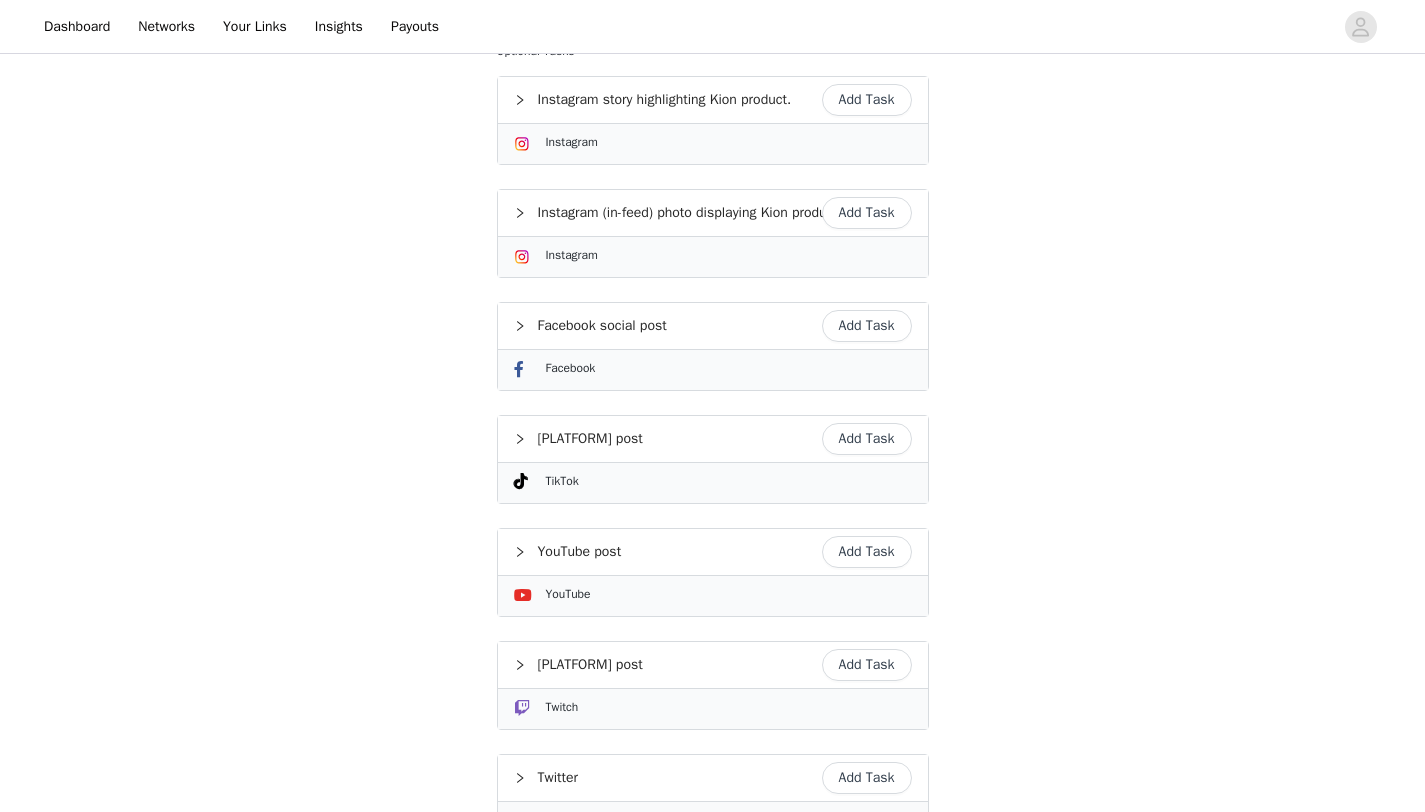 scroll, scrollTop: 276, scrollLeft: 0, axis: vertical 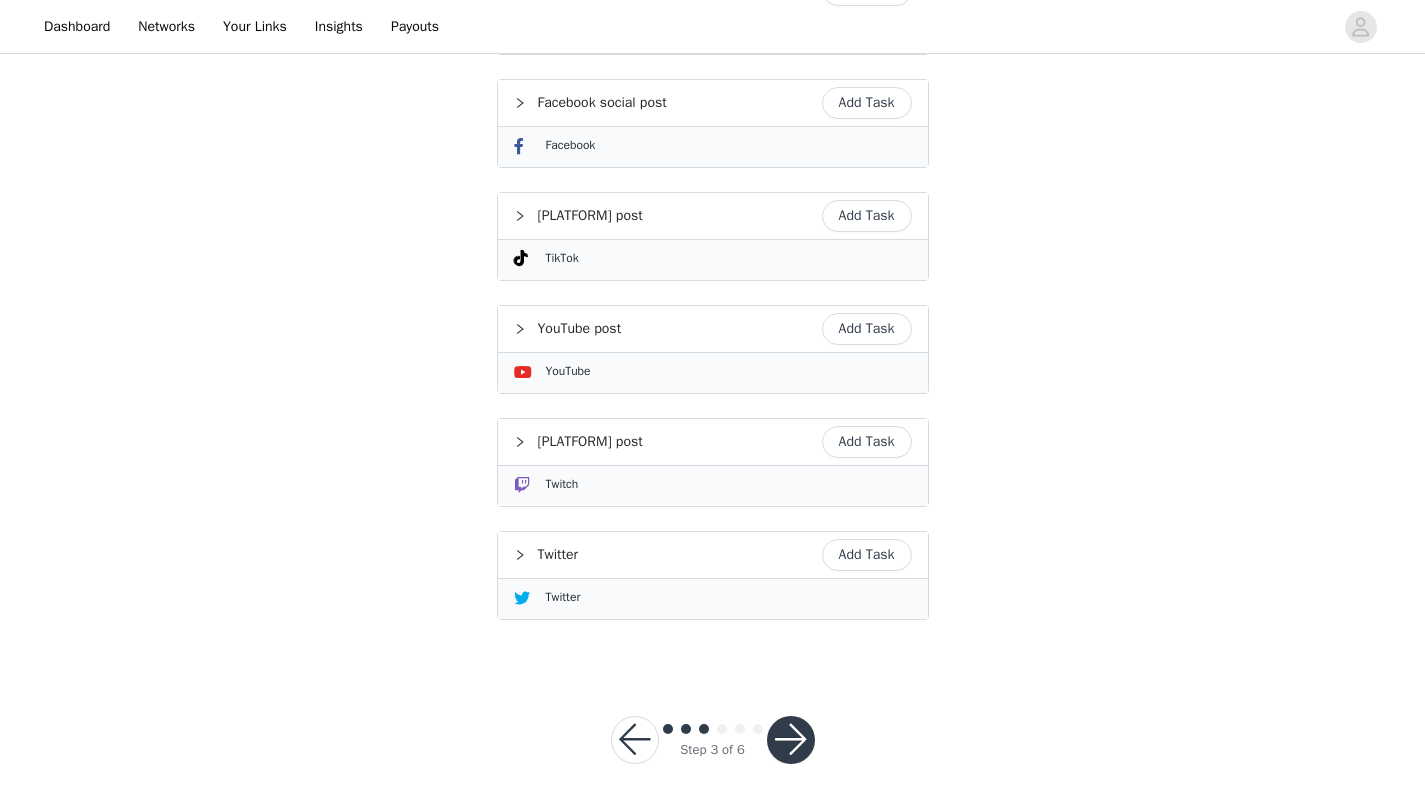 click at bounding box center (791, 740) 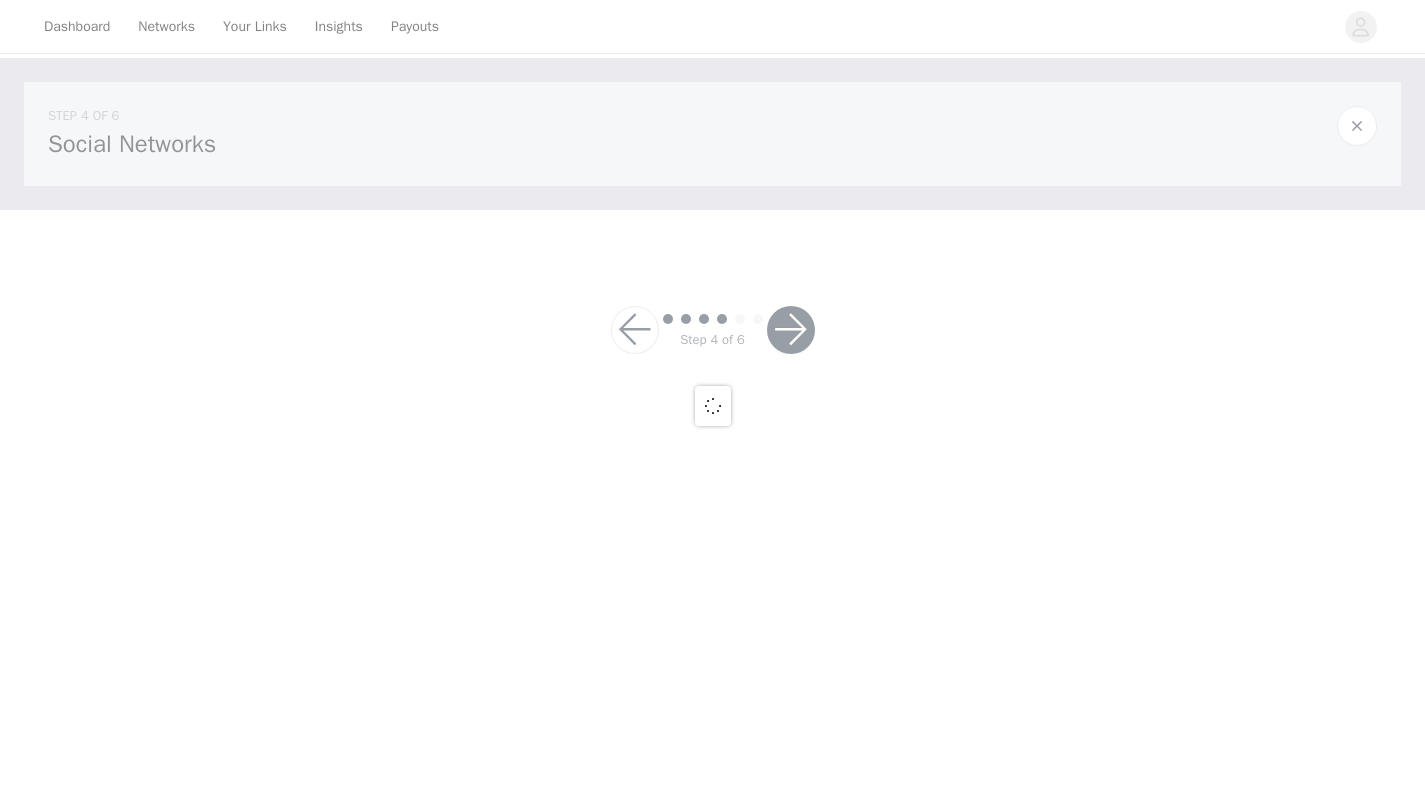 scroll, scrollTop: 0, scrollLeft: 0, axis: both 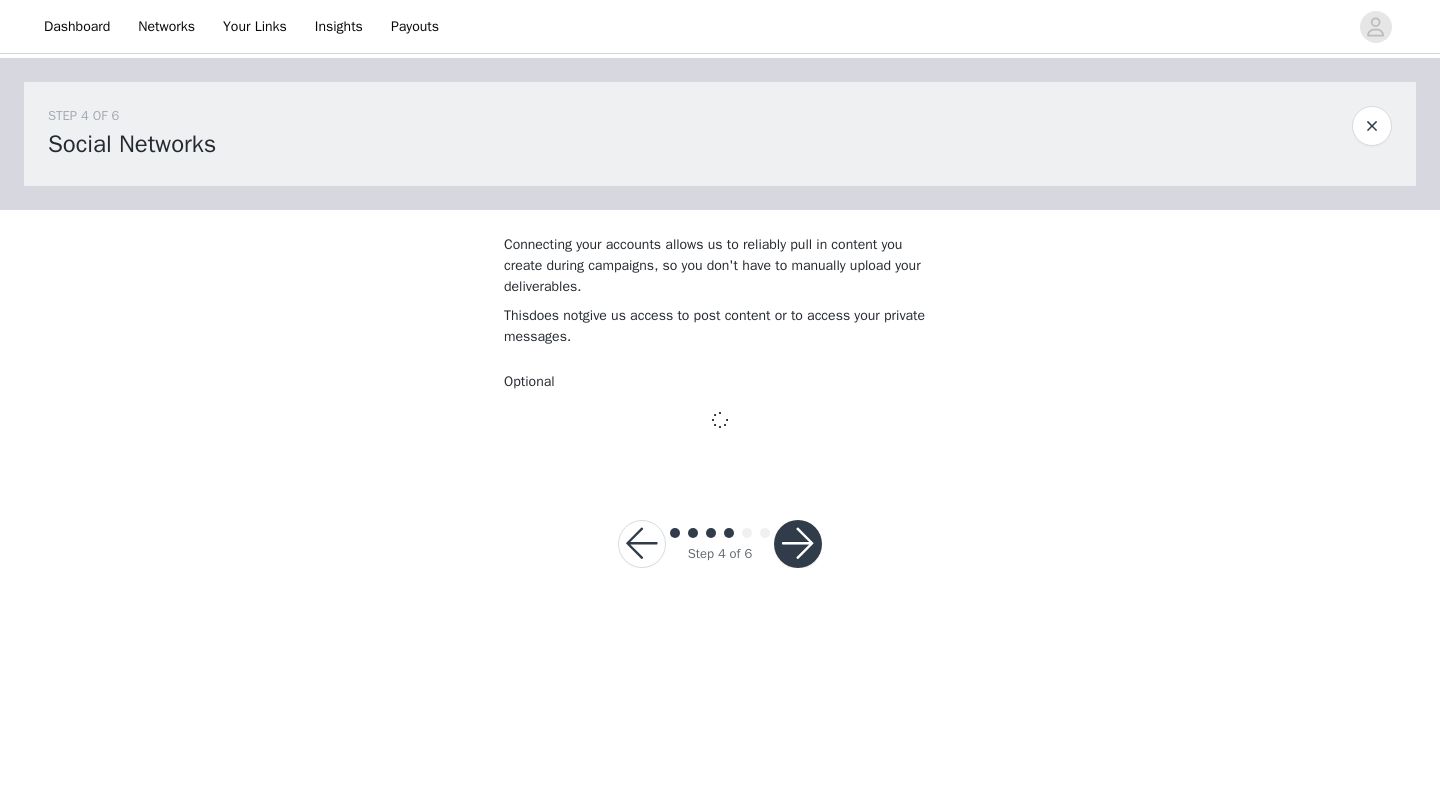 click at bounding box center [798, 544] 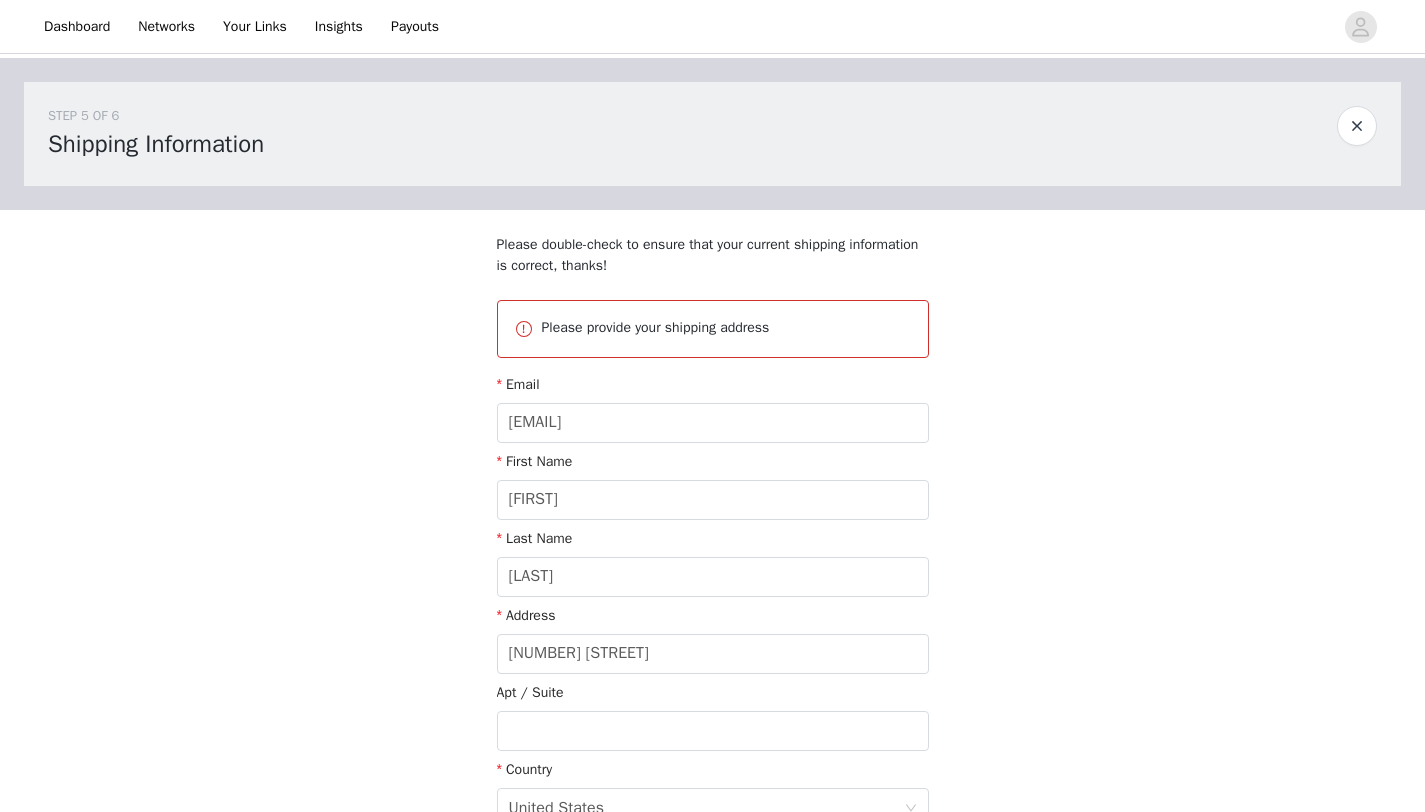 scroll, scrollTop: 422, scrollLeft: 0, axis: vertical 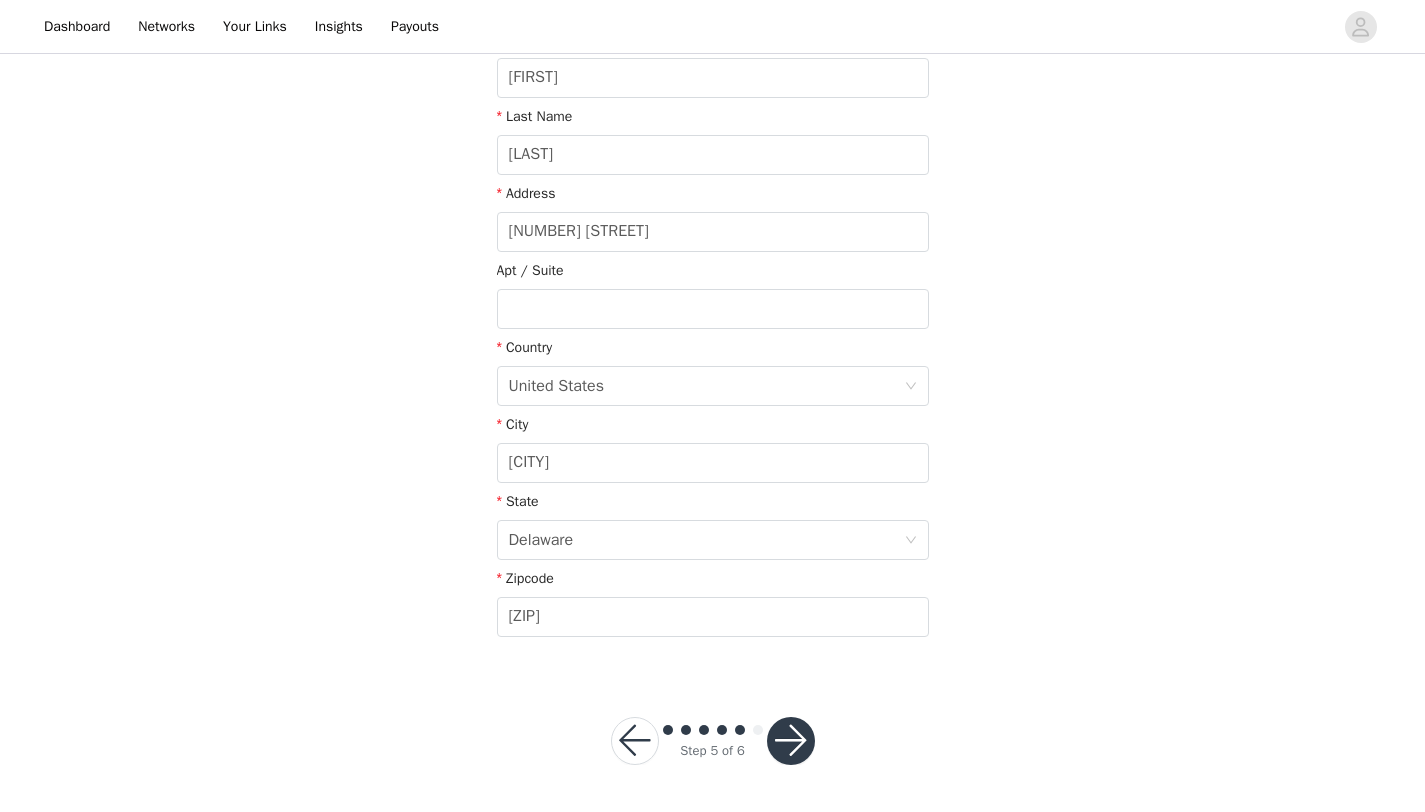click at bounding box center (791, 741) 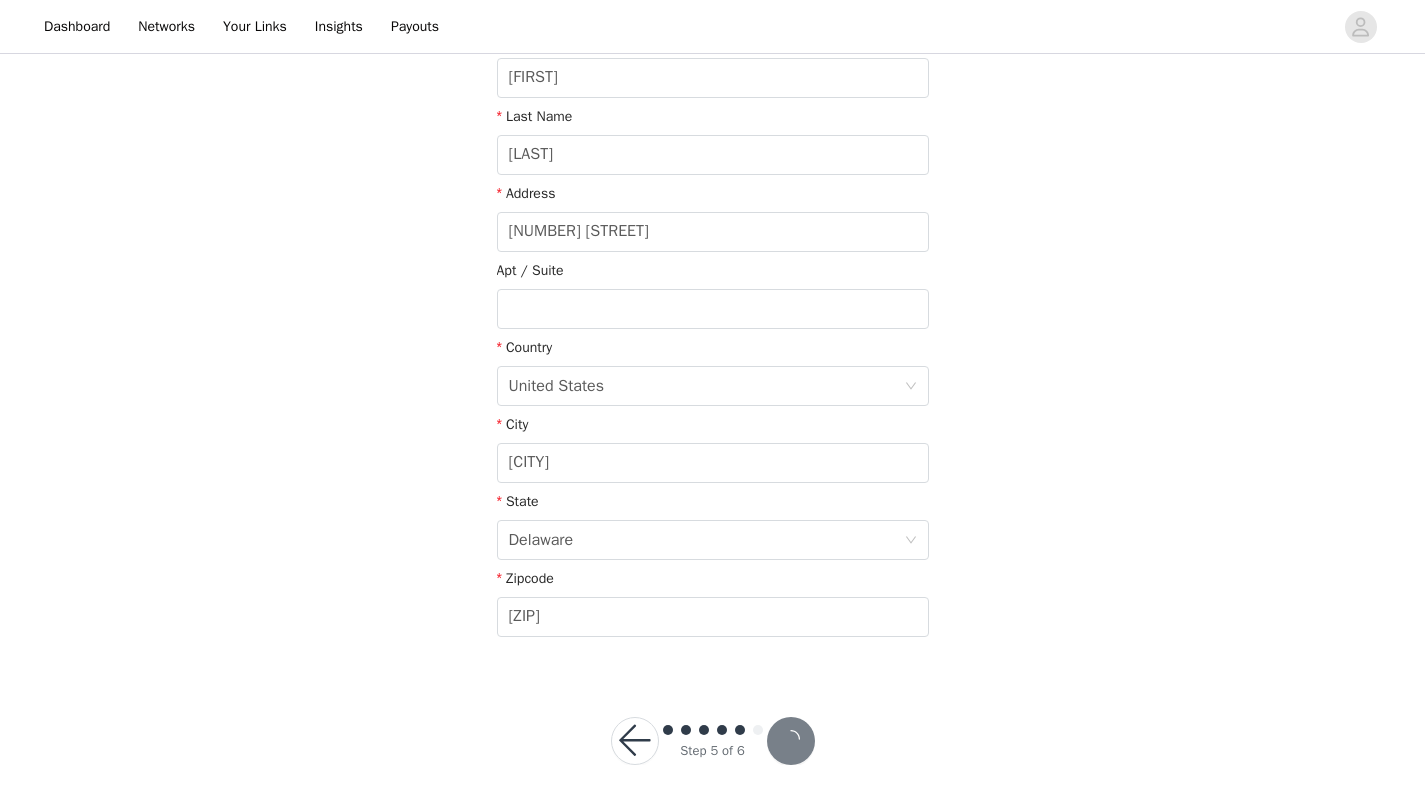 scroll, scrollTop: 348, scrollLeft: 0, axis: vertical 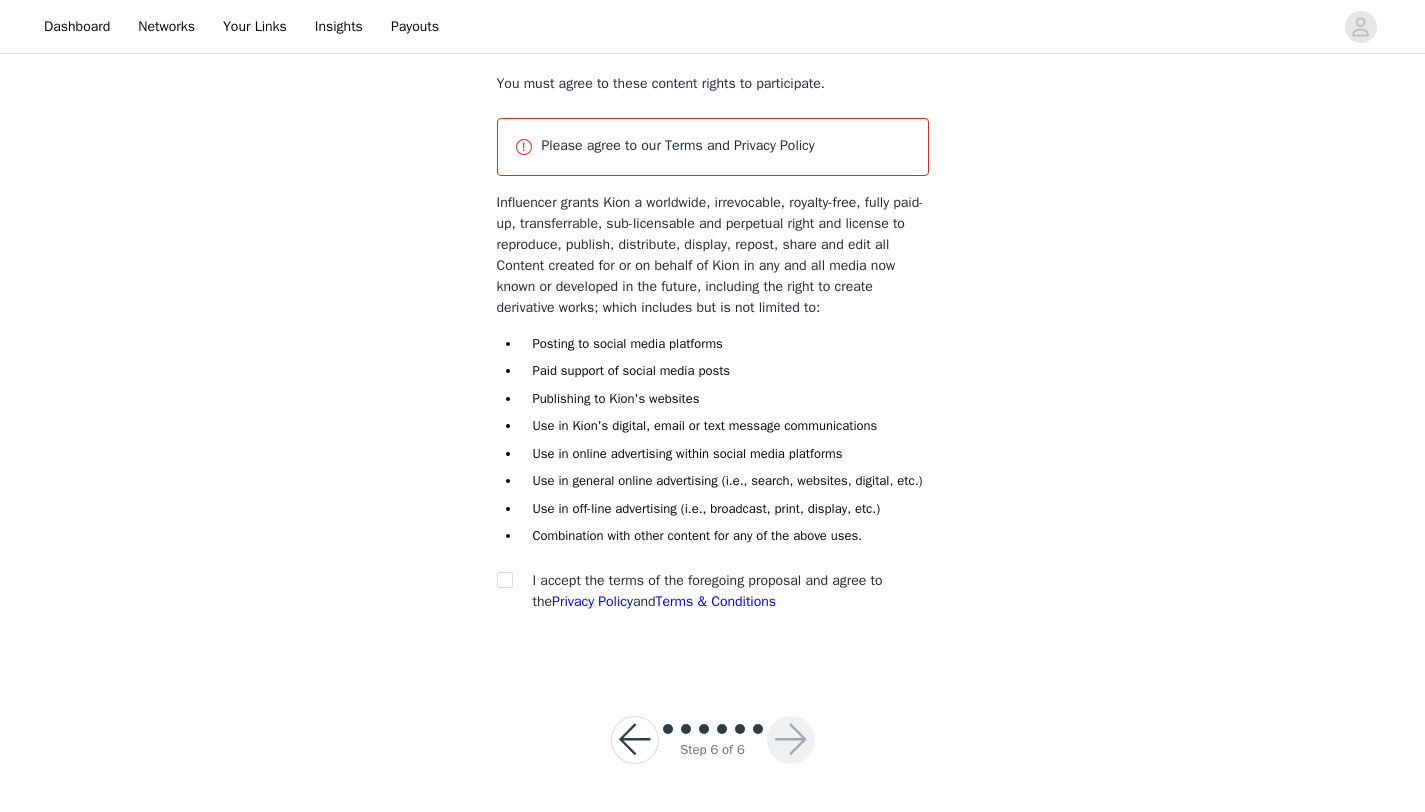 click at bounding box center (635, 740) 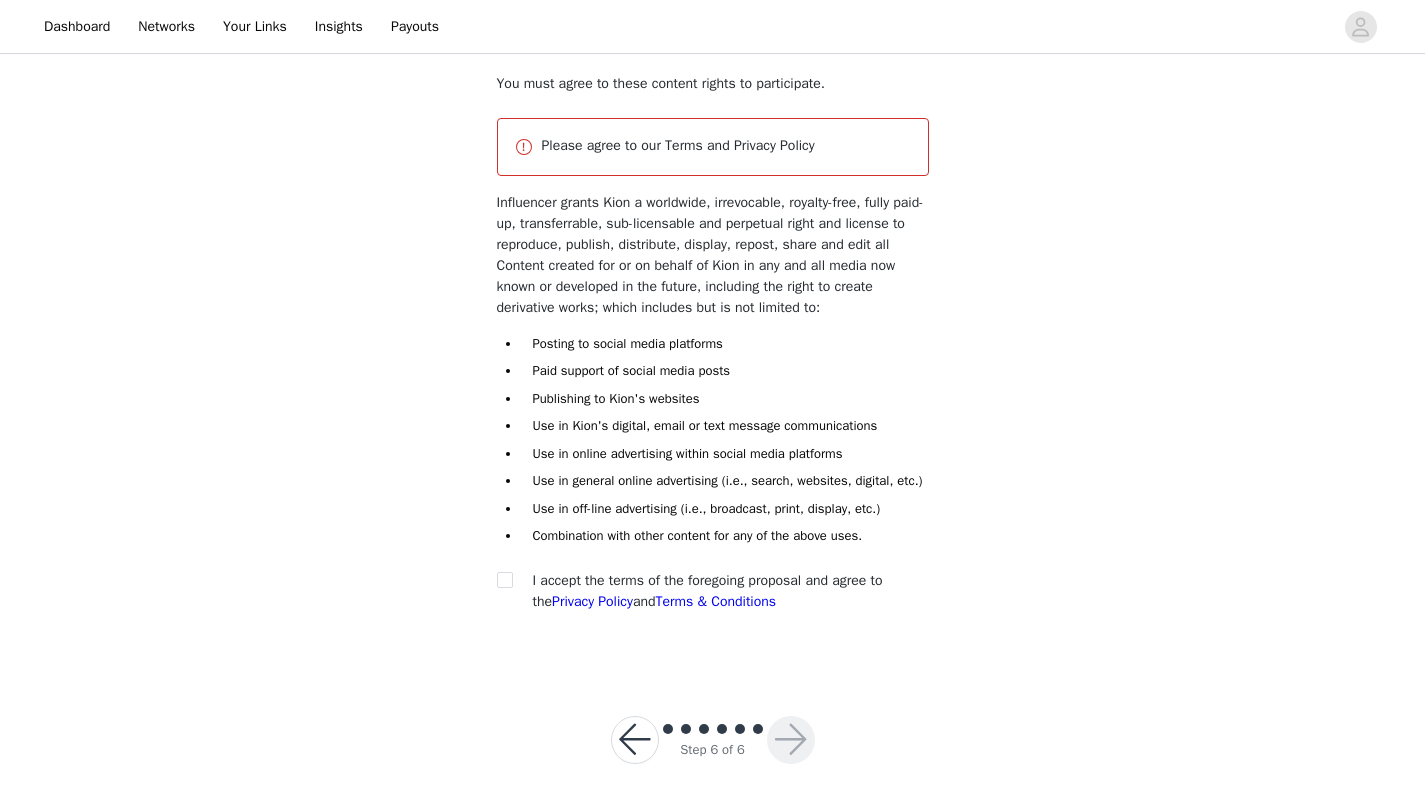scroll, scrollTop: 0, scrollLeft: 0, axis: both 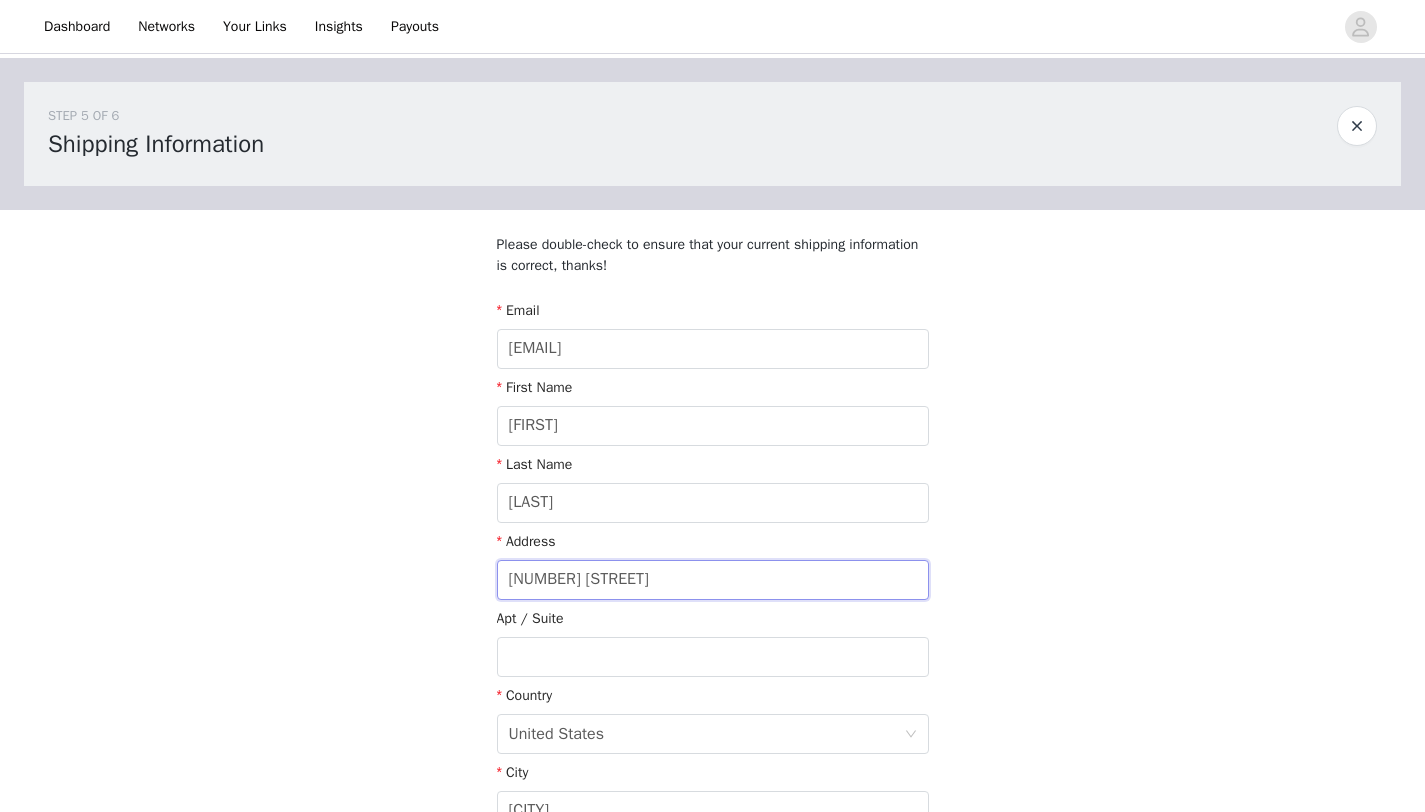 drag, startPoint x: 655, startPoint y: 570, endPoint x: 397, endPoint y: 535, distance: 260.36322 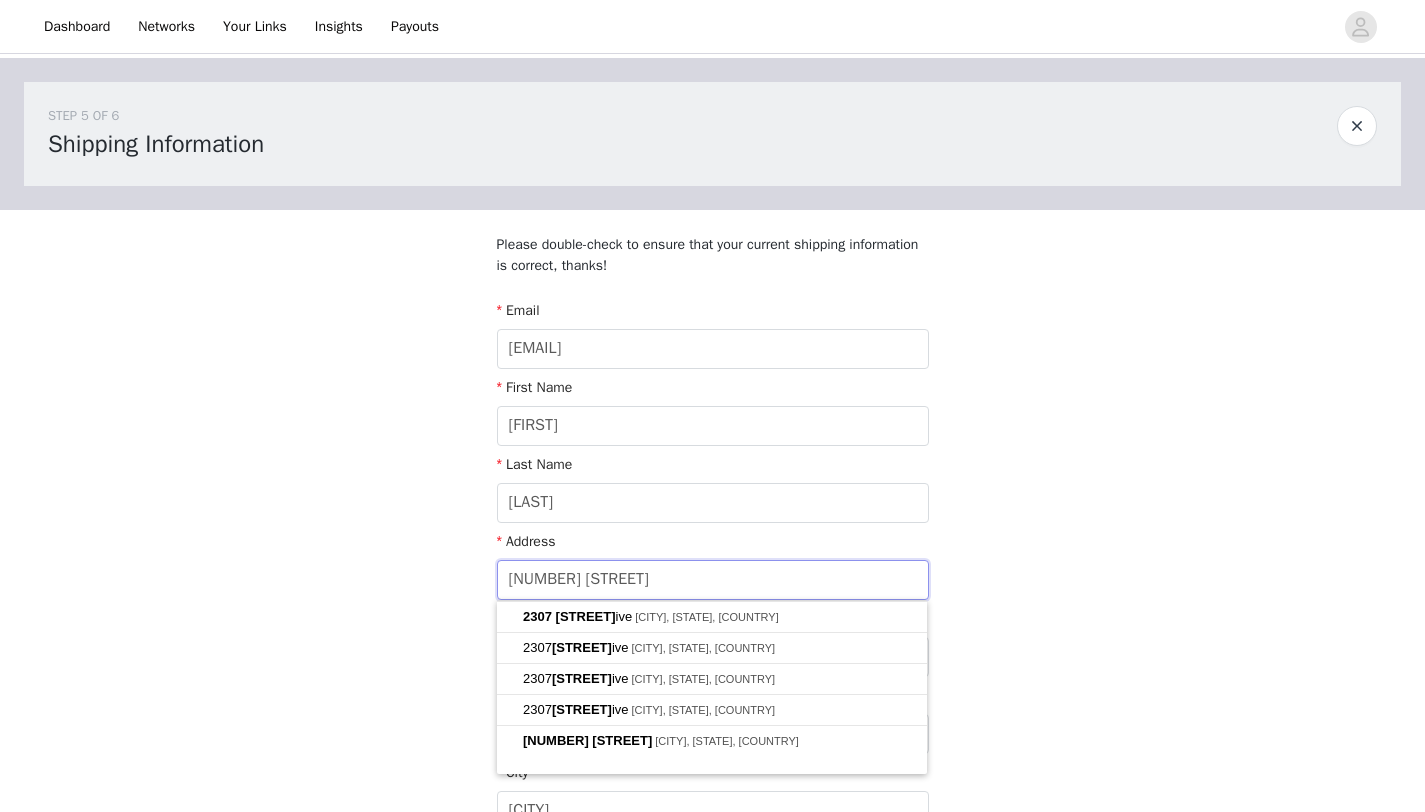type on "[NUMBER] [STREET]" 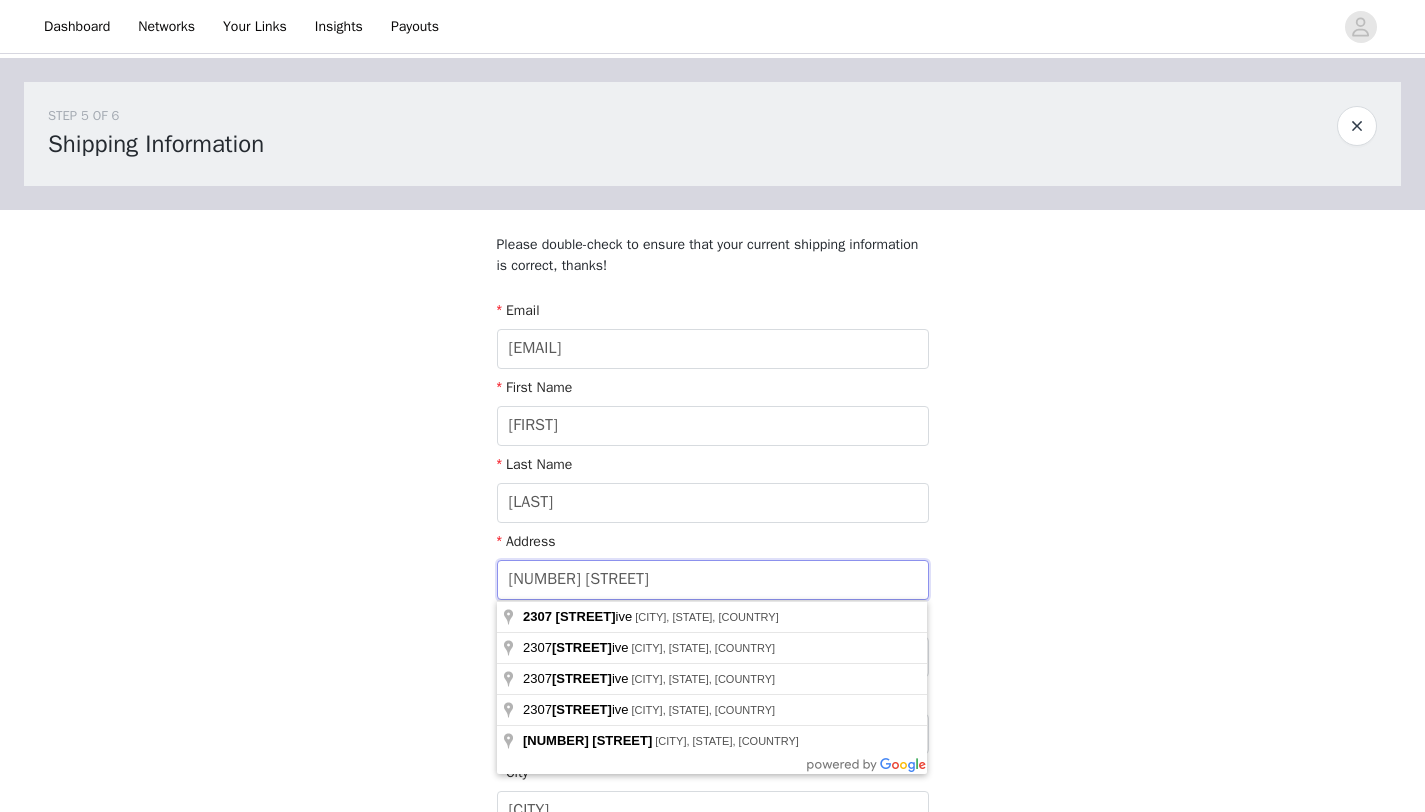 type 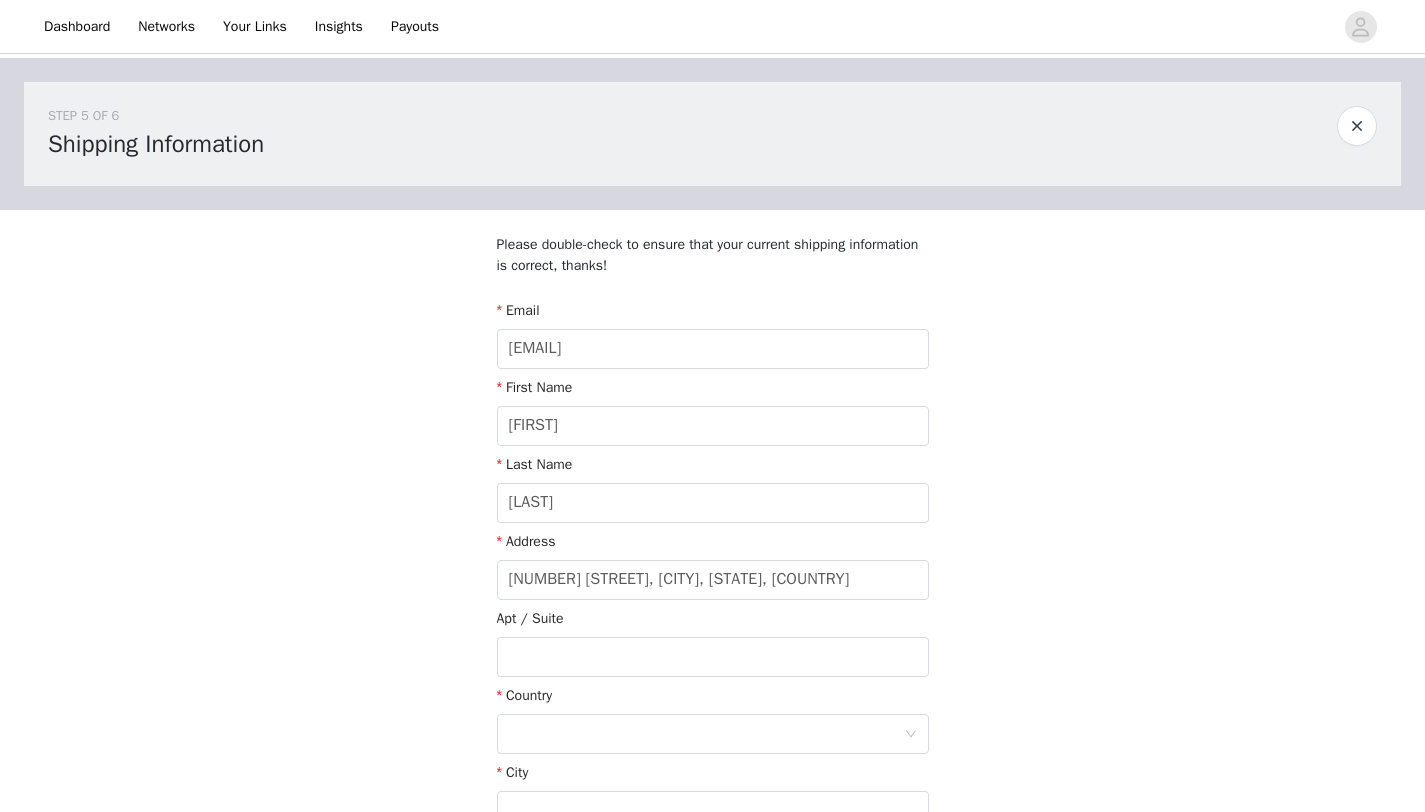 type on "[NUMBER] [STREET]" 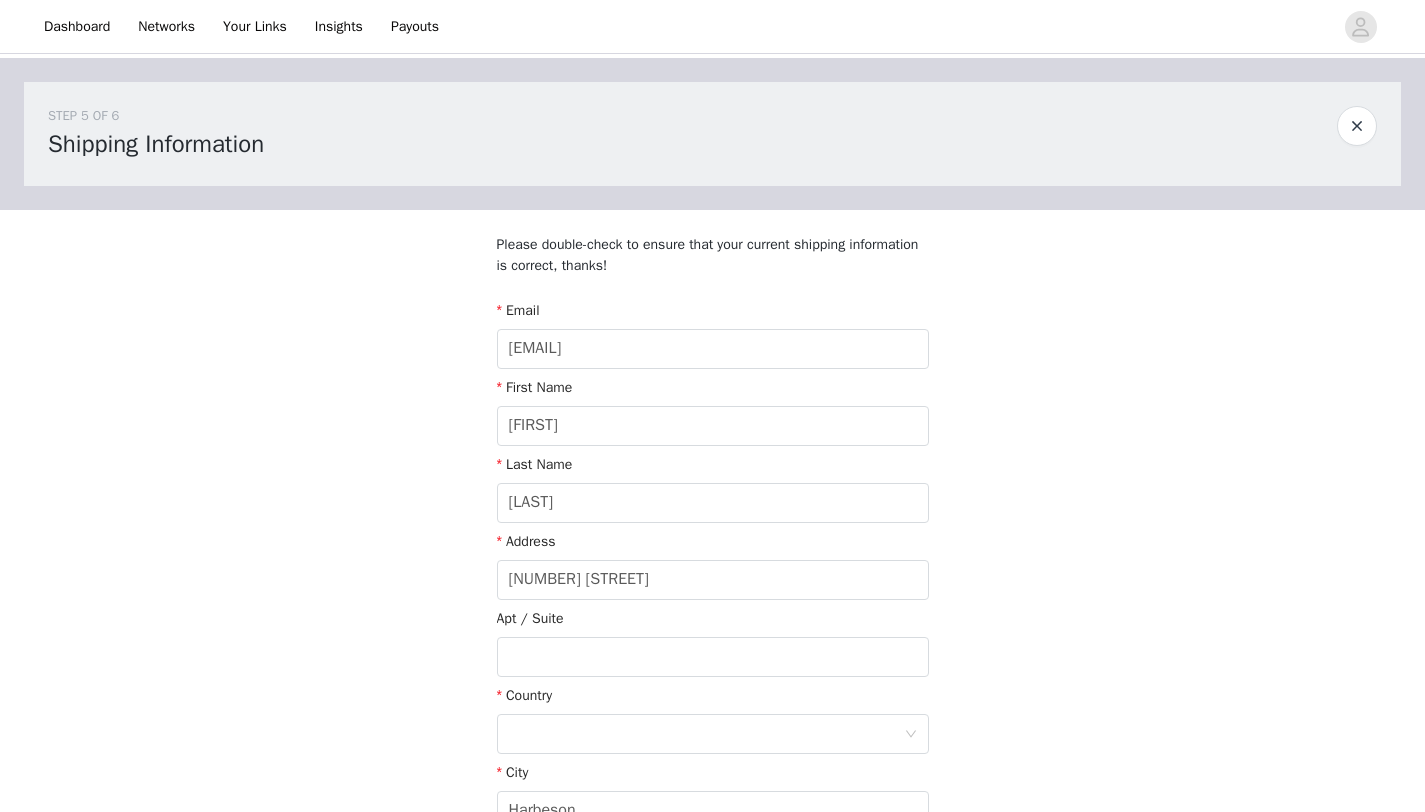 scroll, scrollTop: 348, scrollLeft: 0, axis: vertical 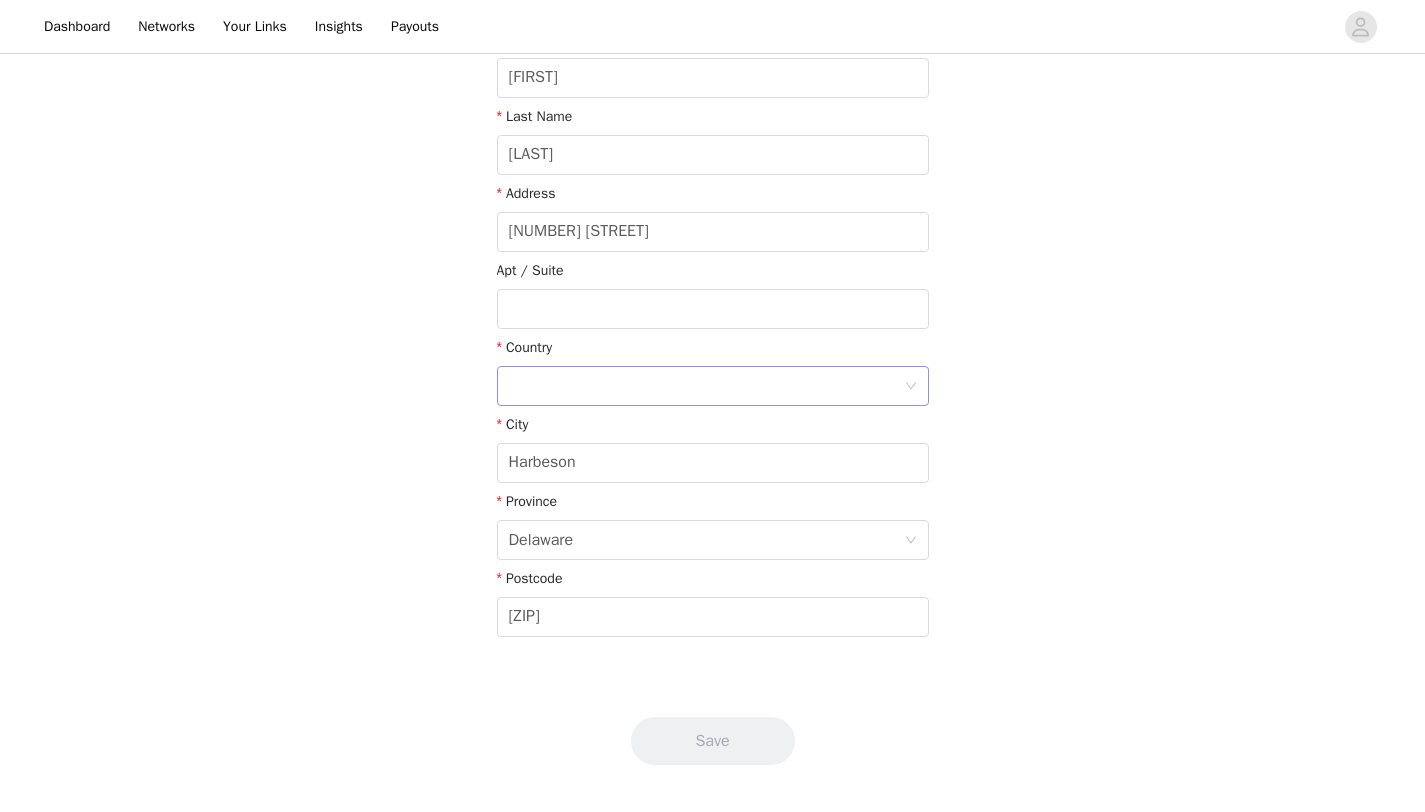 click at bounding box center [706, 386] 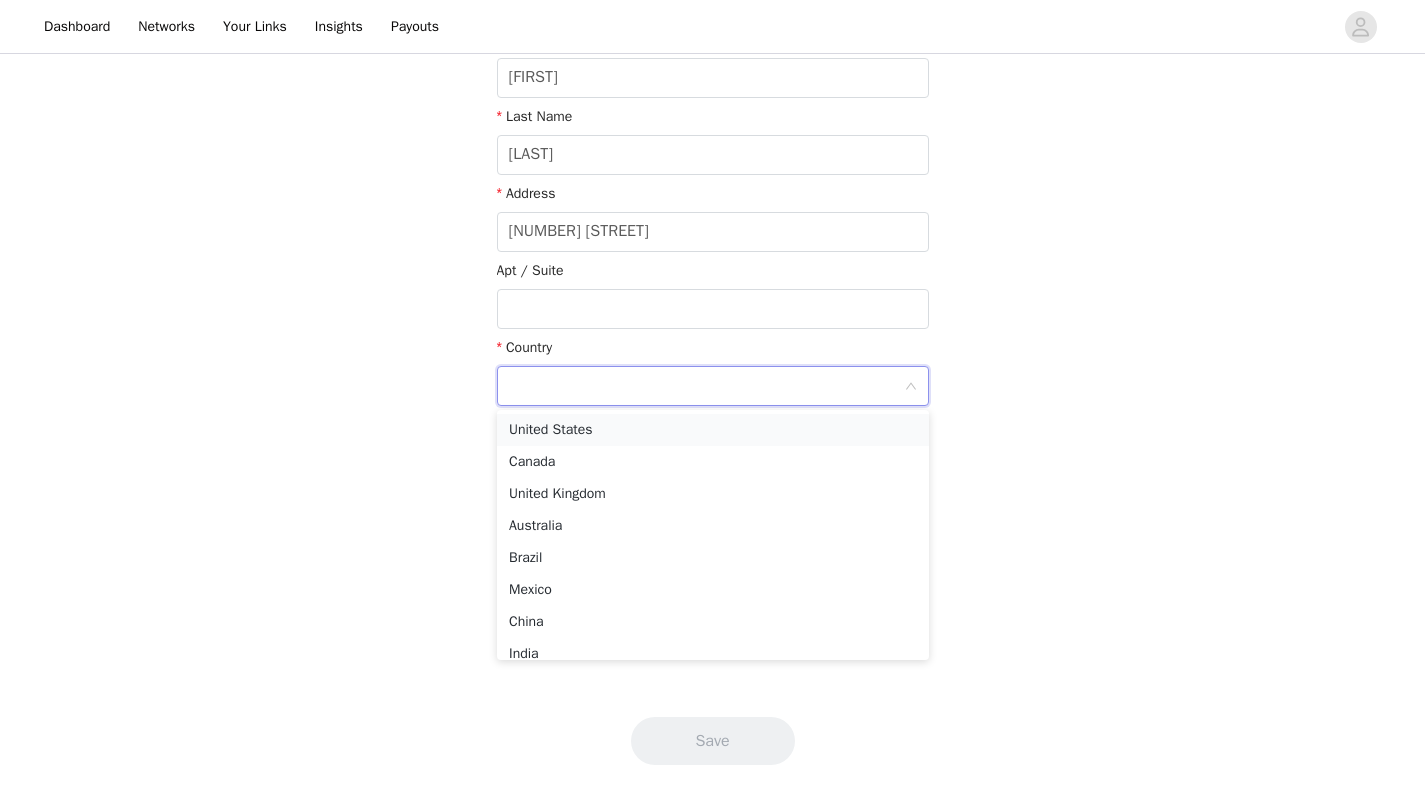 click on "United States" at bounding box center (713, 430) 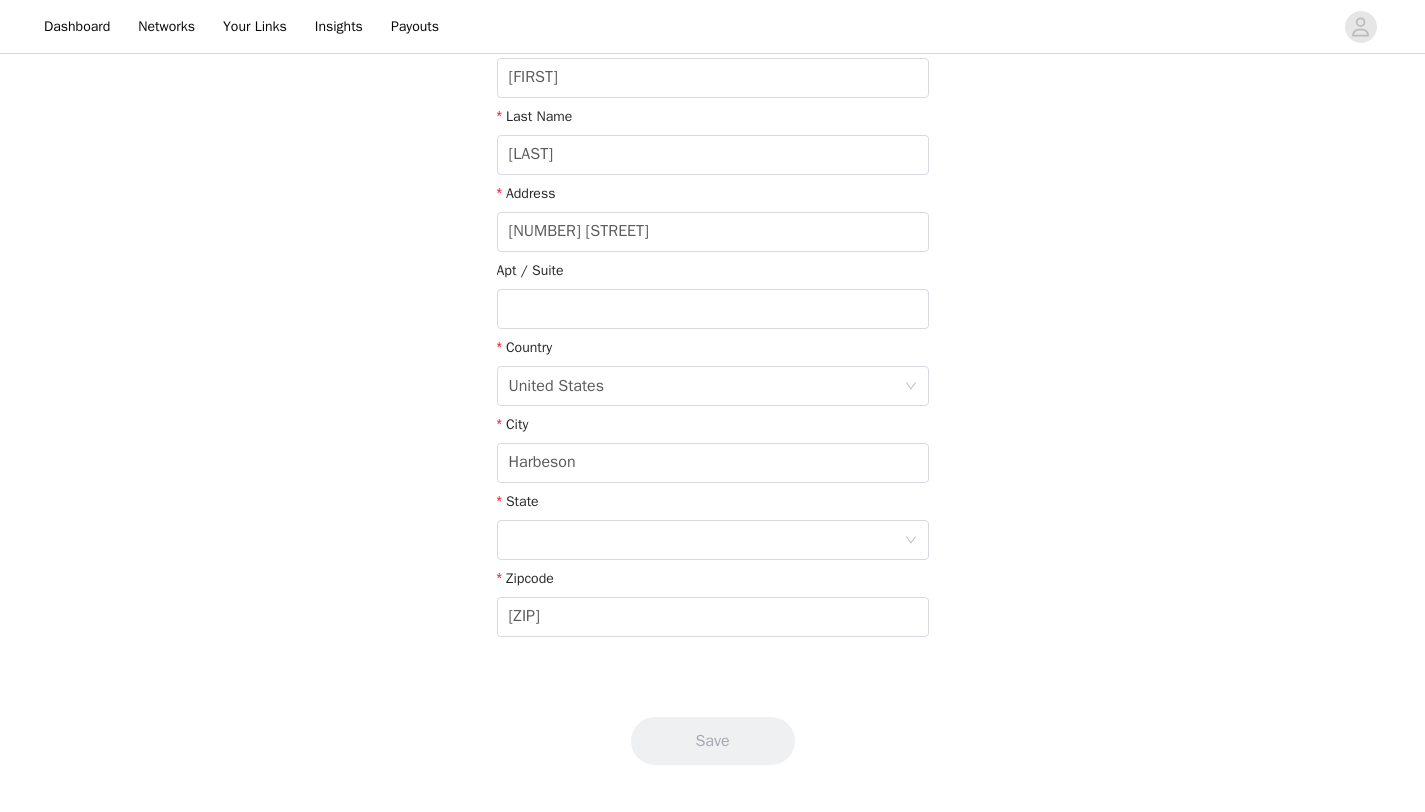 click on "STEP 5 OF 6
Shipping Information
Please double-check to ensure that your current shipping information is correct, thanks!       Email [EMAIL]   First Name [FIRST]   Last Name [LAST]   Address 2 [STREET]   Apt / Suite   Country
United States
City [CITY]   State     Zipcode [ZIP]" at bounding box center [712, 189] 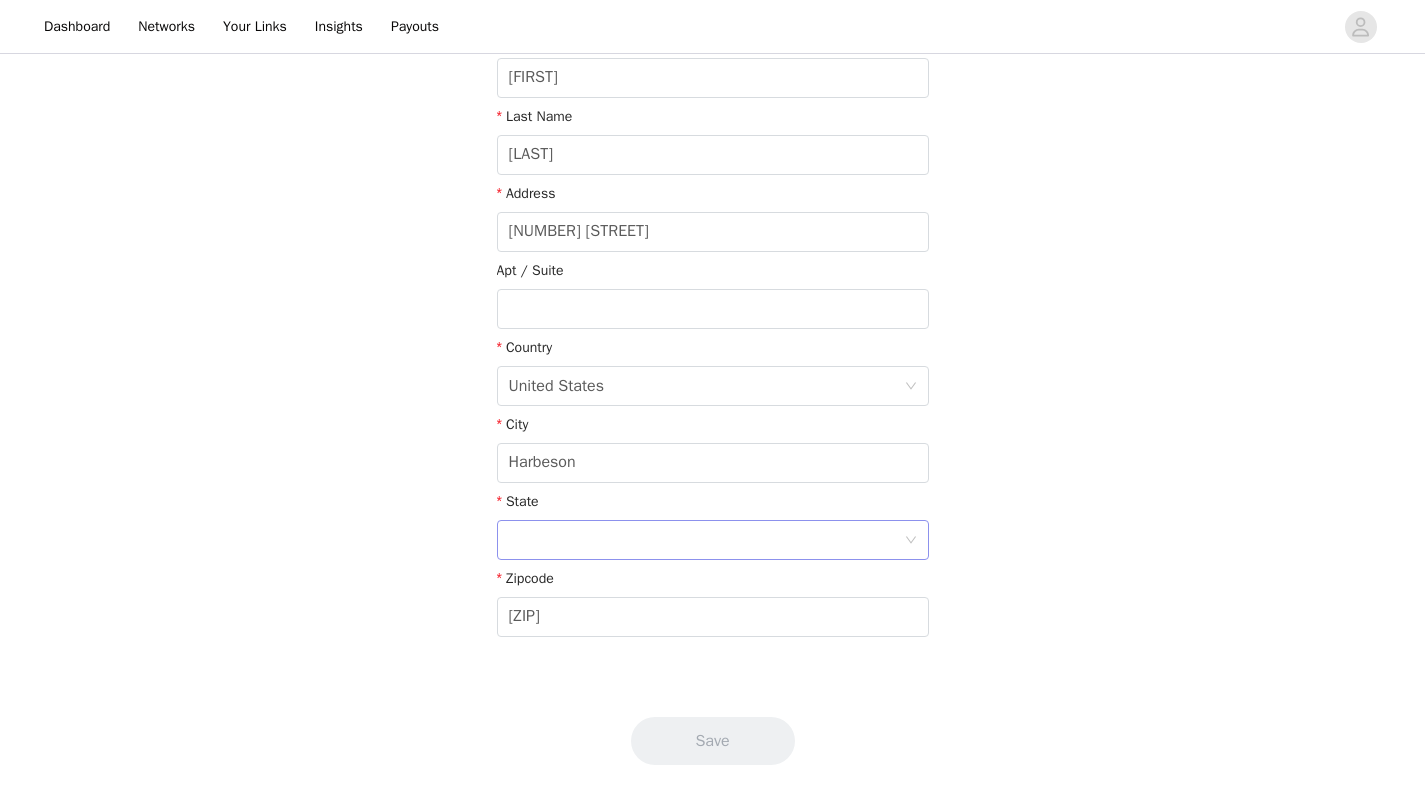 click at bounding box center (706, 540) 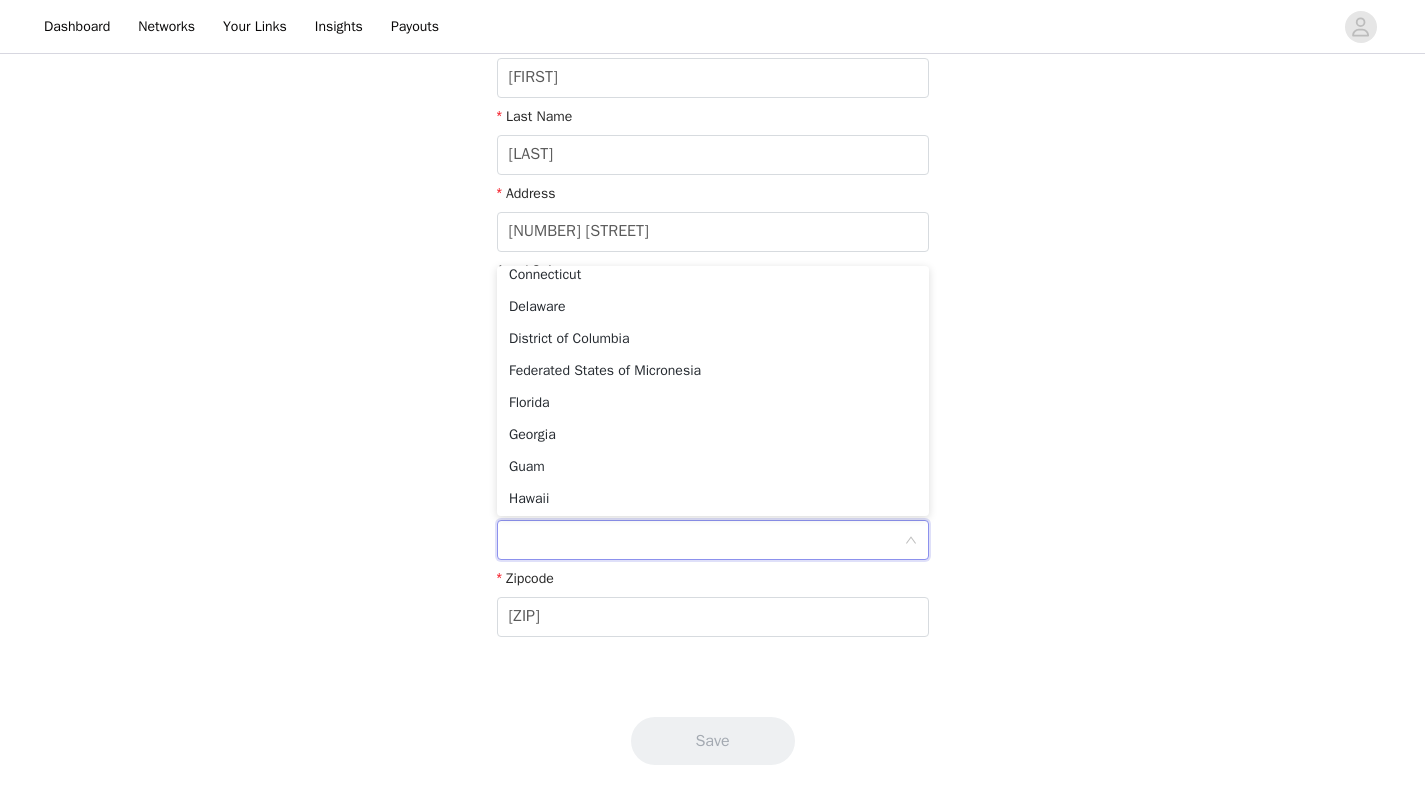 scroll, scrollTop: 347, scrollLeft: 0, axis: vertical 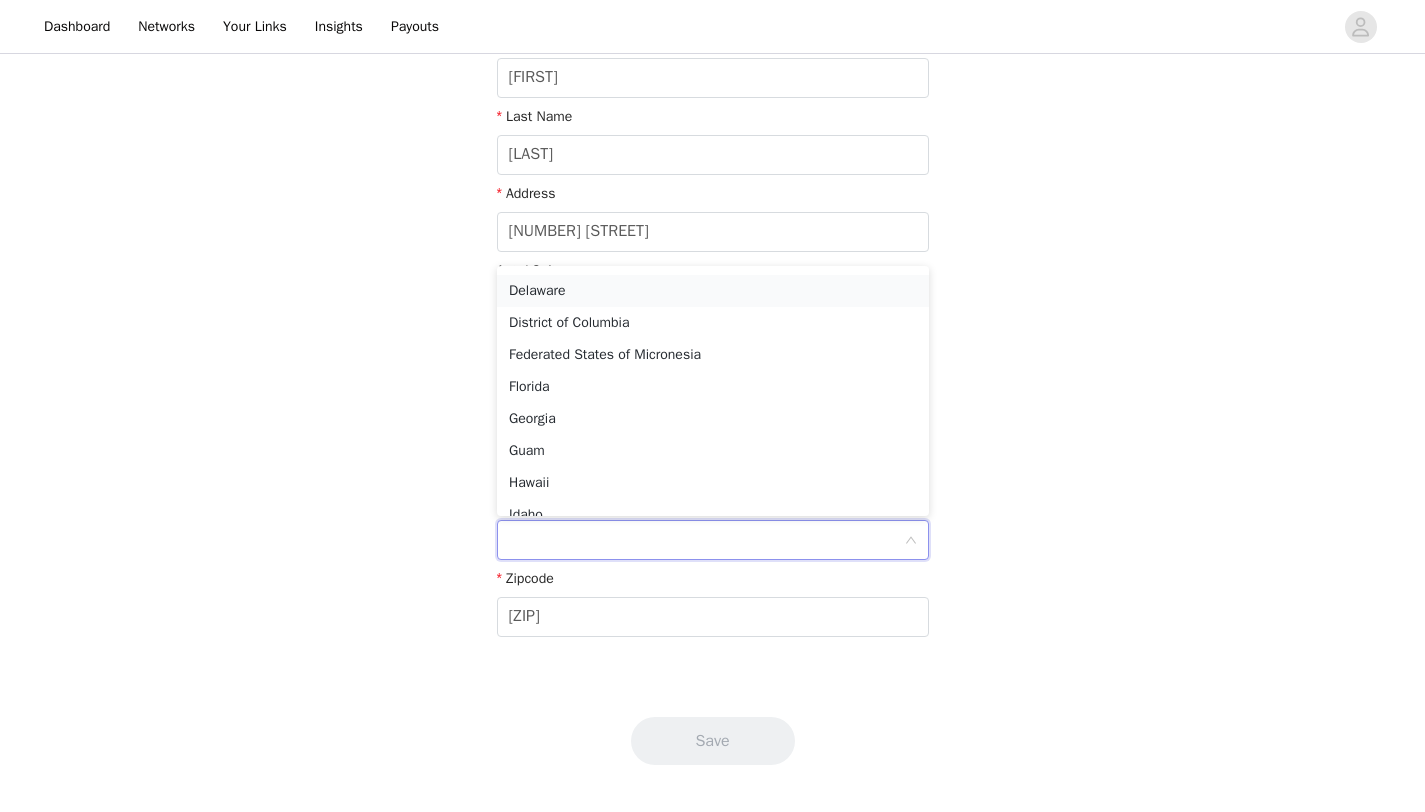 click on "Delaware" at bounding box center [713, 291] 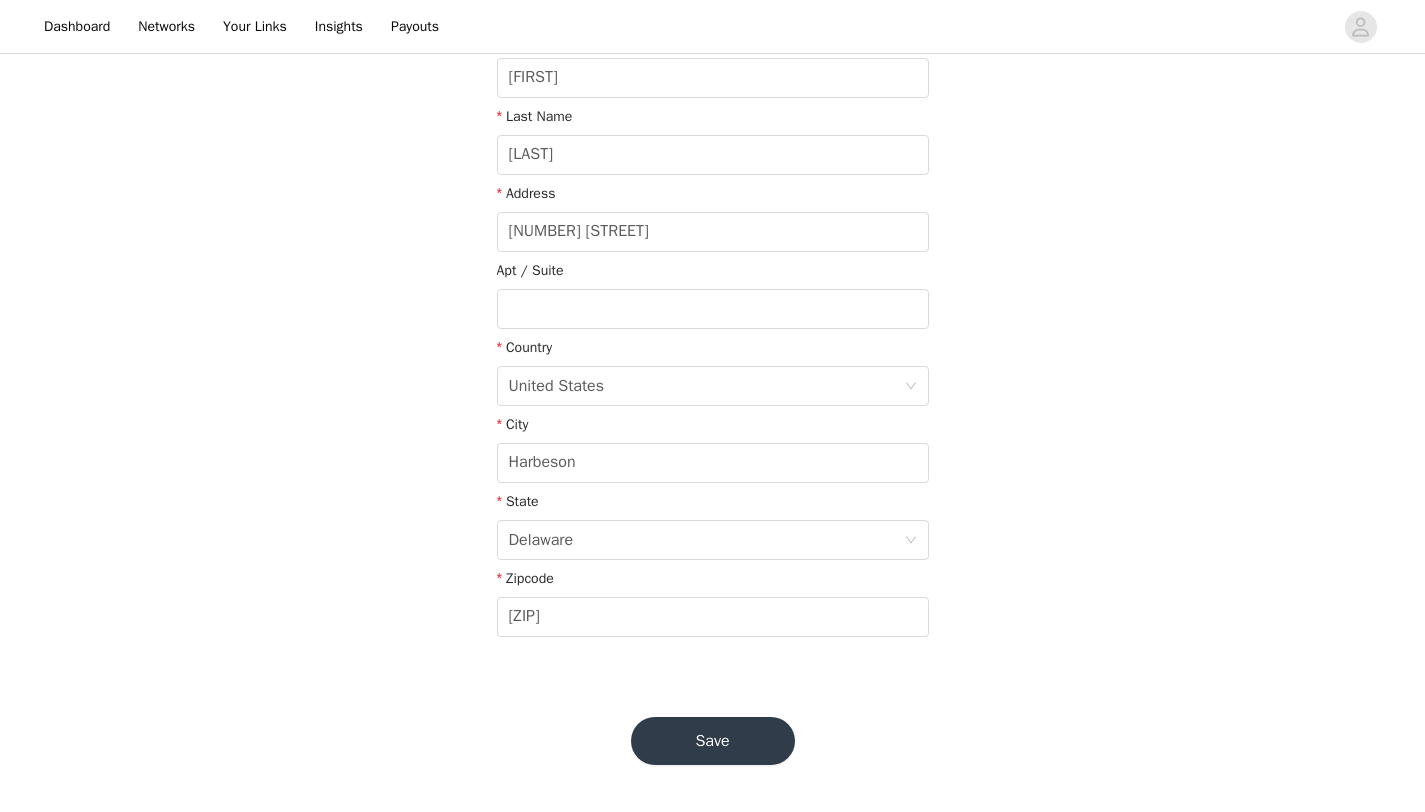 drag, startPoint x: 1035, startPoint y: 632, endPoint x: 1023, endPoint y: 631, distance: 12.0415945 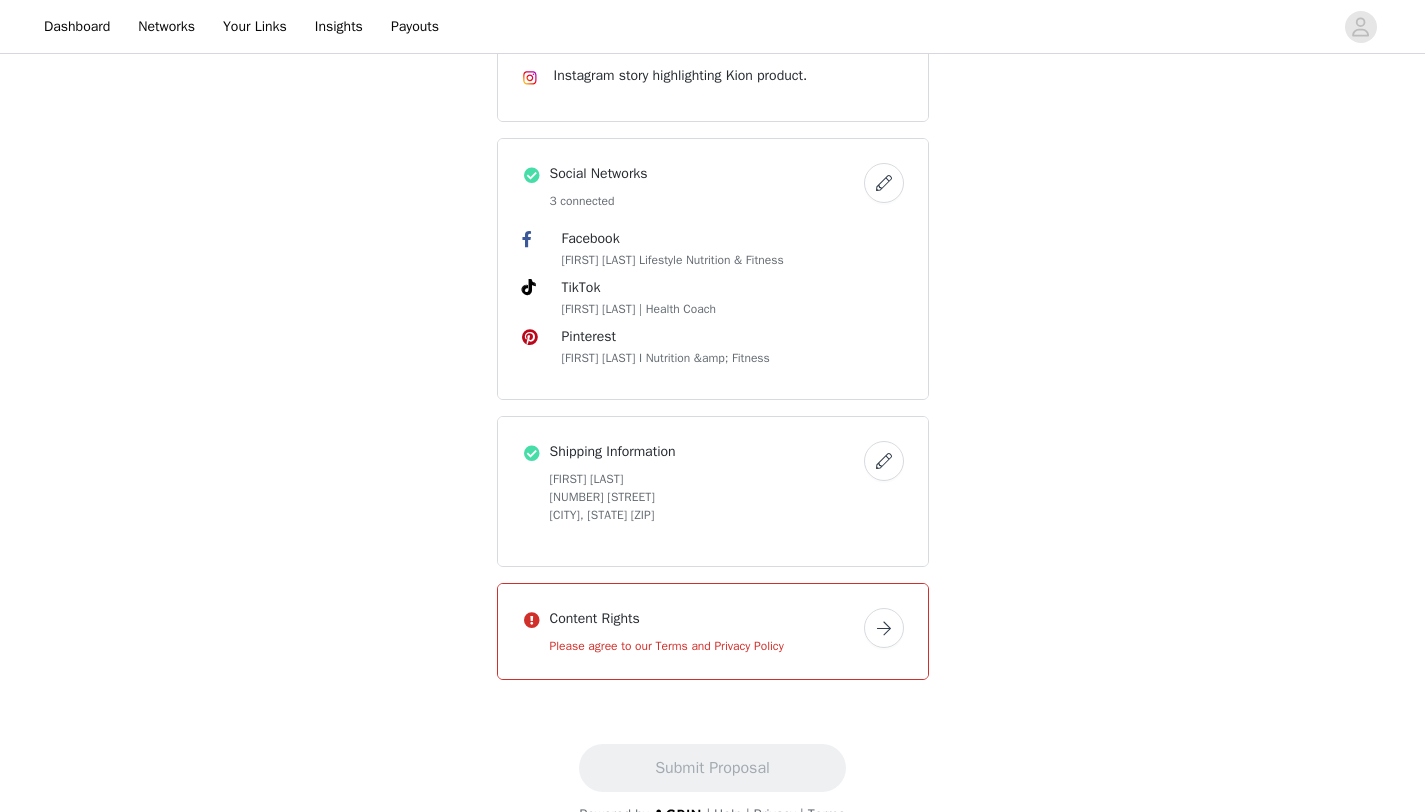 scroll, scrollTop: 834, scrollLeft: 0, axis: vertical 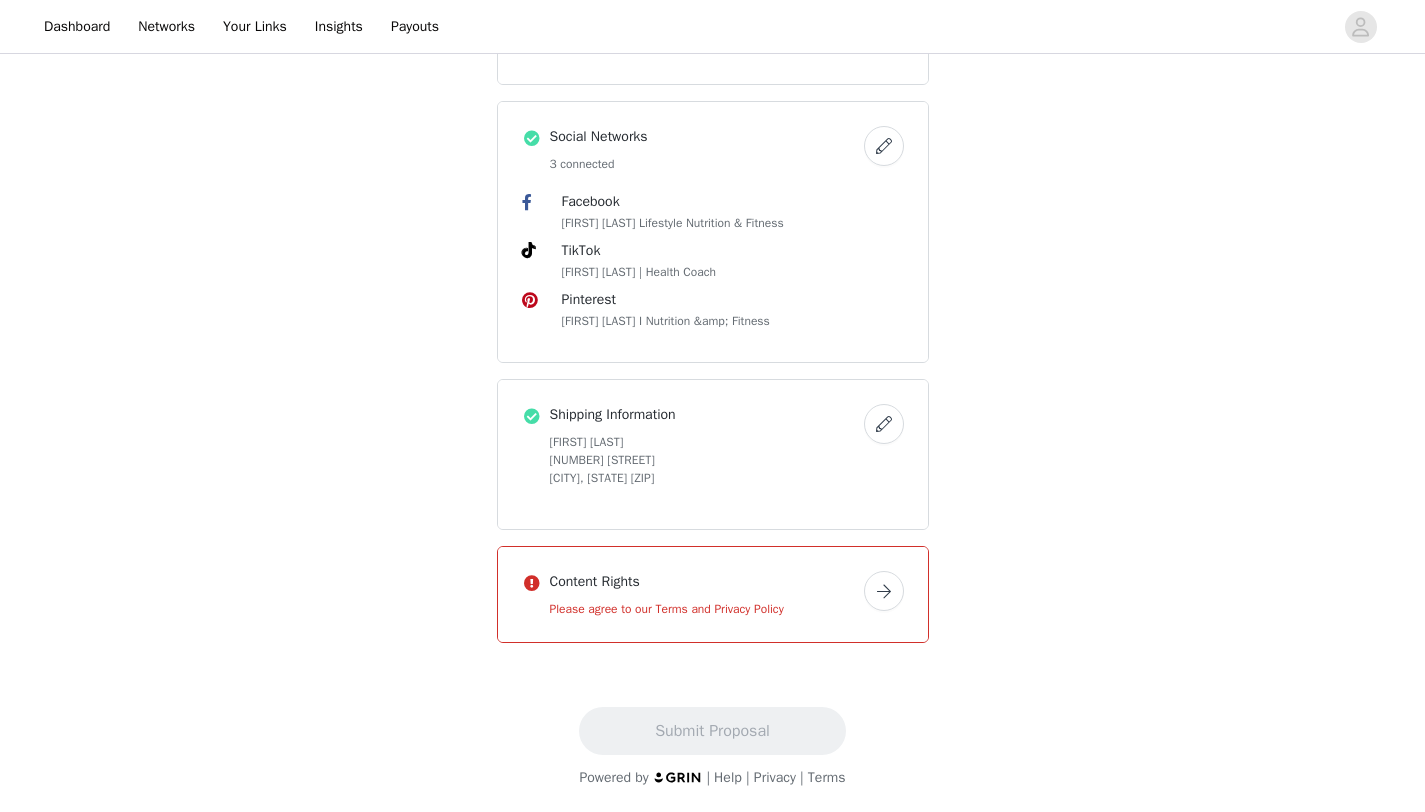 click on "Content Rights   Please agree to our Terms and Privacy Policy" at bounding box center [713, 594] 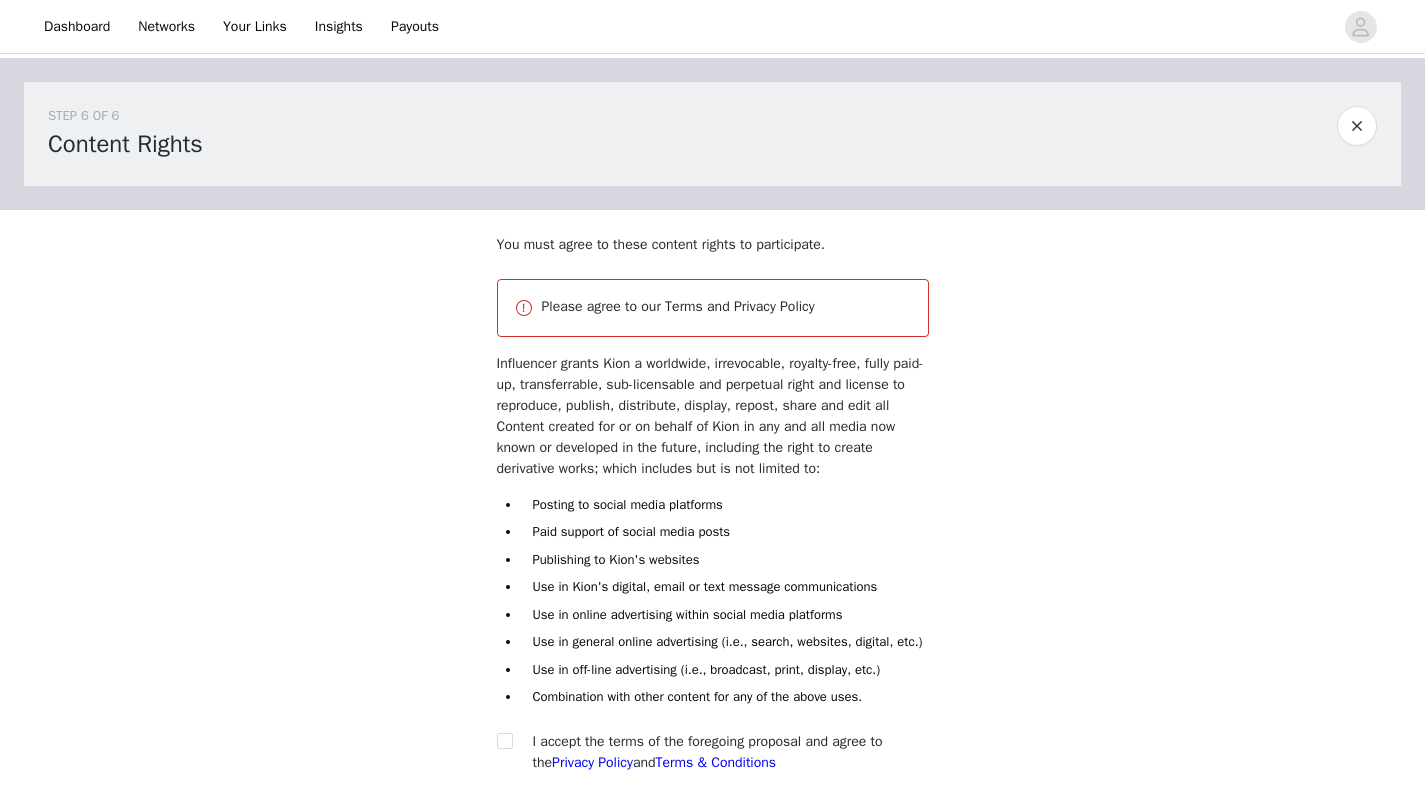 scroll, scrollTop: 180, scrollLeft: 0, axis: vertical 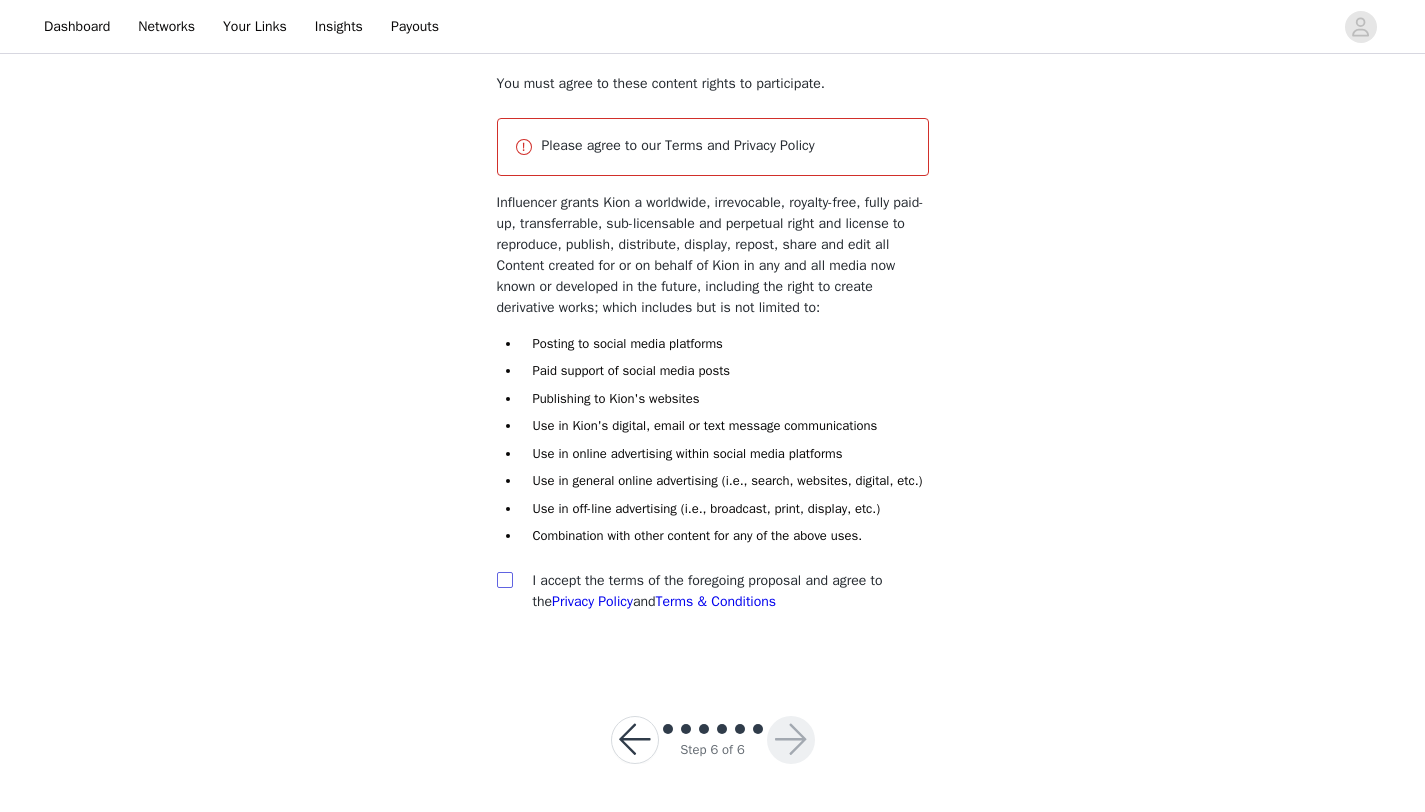 click at bounding box center (504, 579) 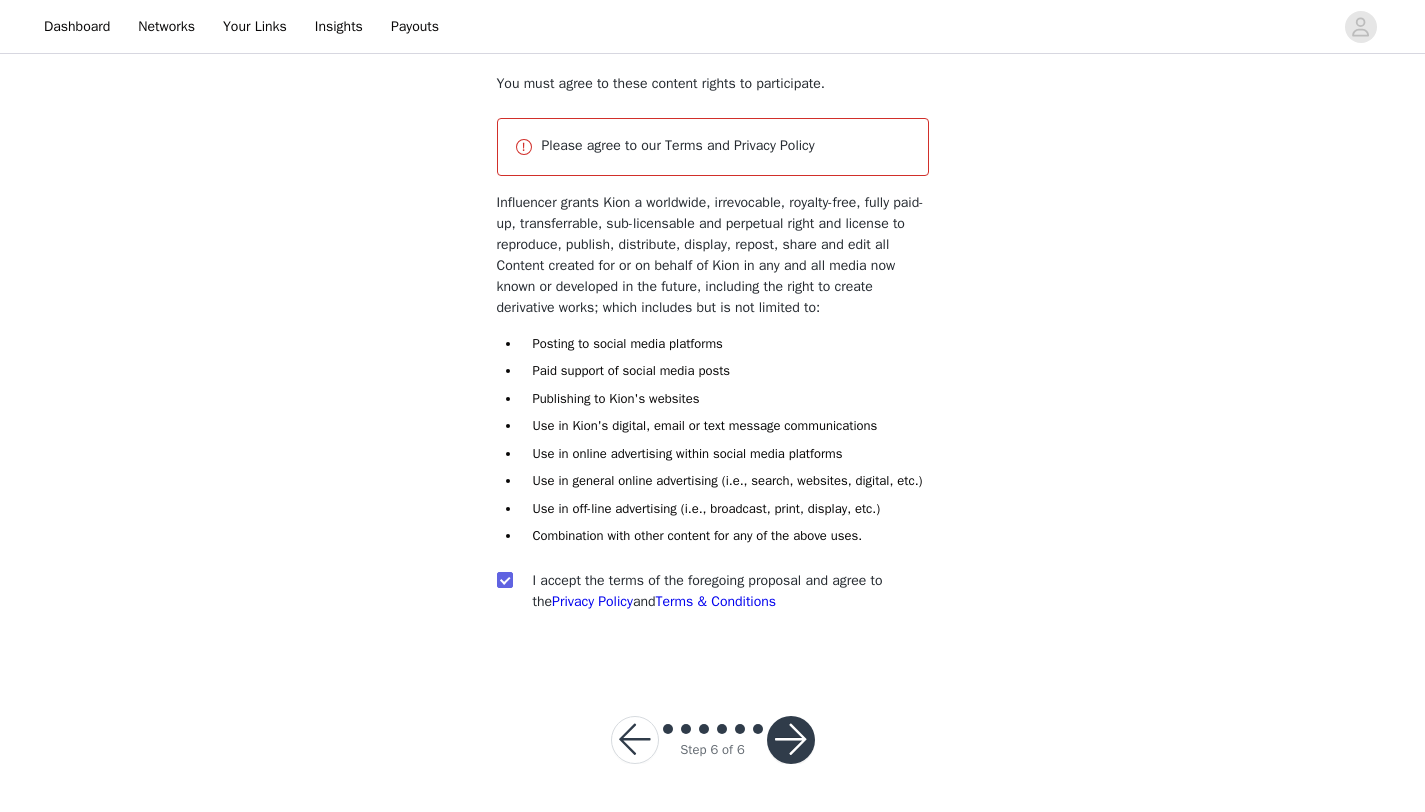 click at bounding box center [791, 740] 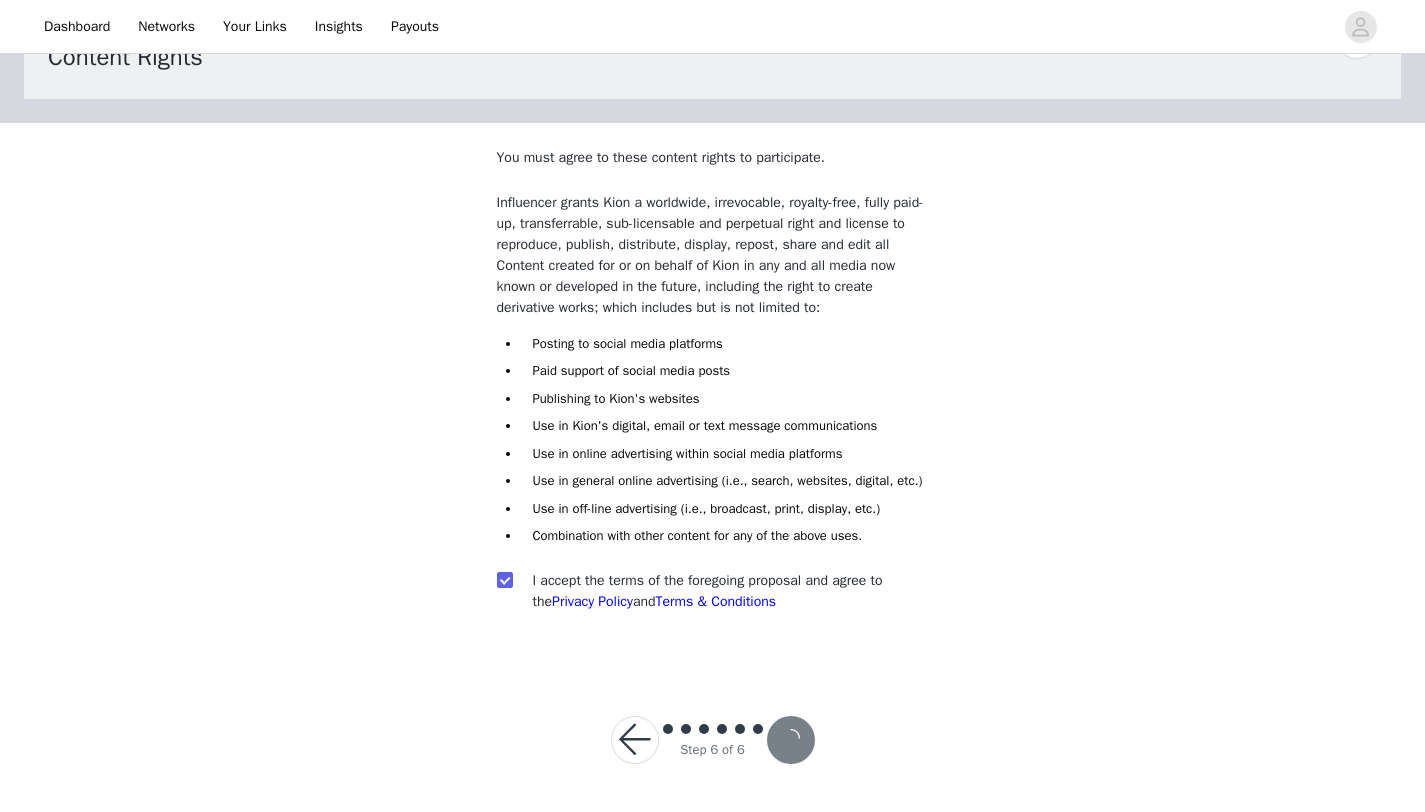 scroll, scrollTop: 106, scrollLeft: 0, axis: vertical 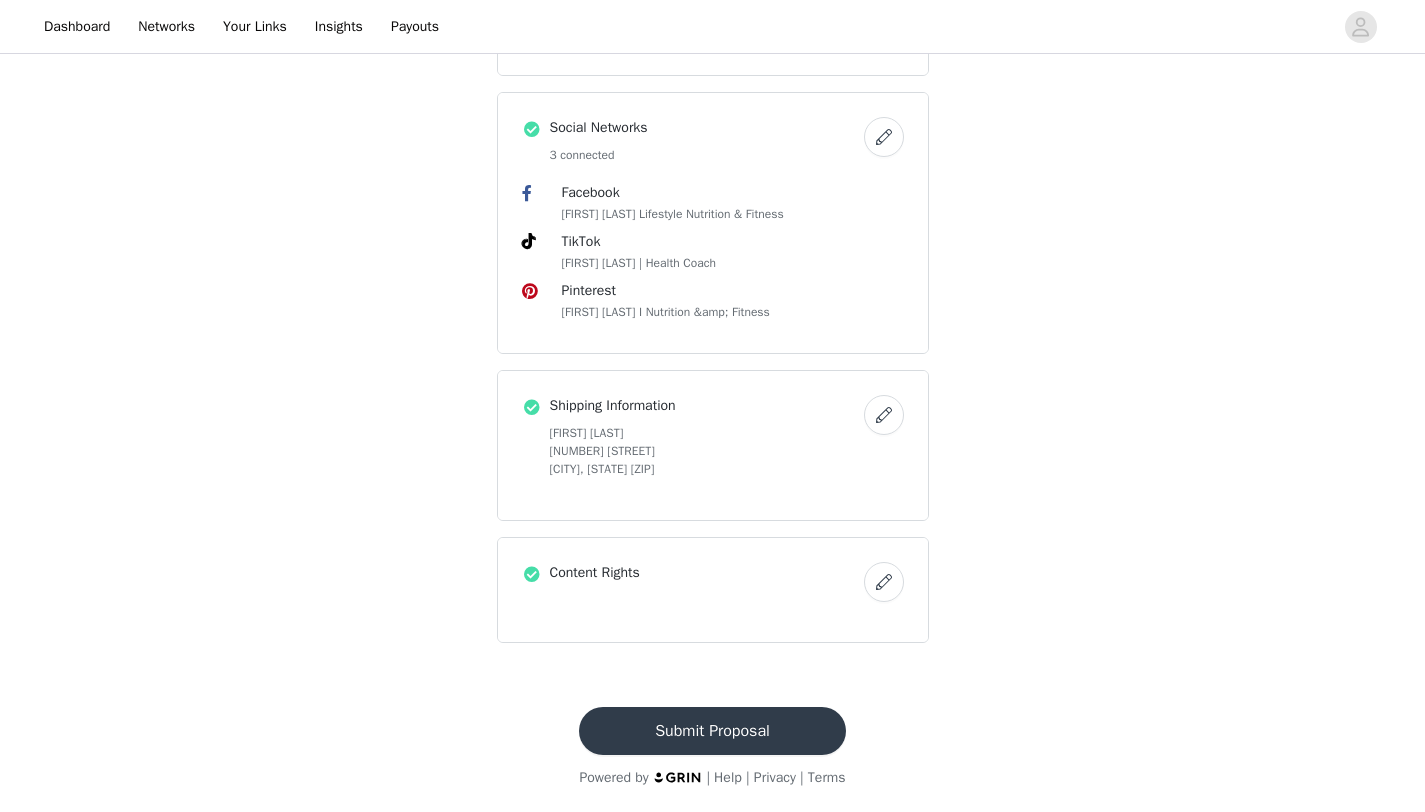 click on "Submit Proposal" at bounding box center [712, 731] 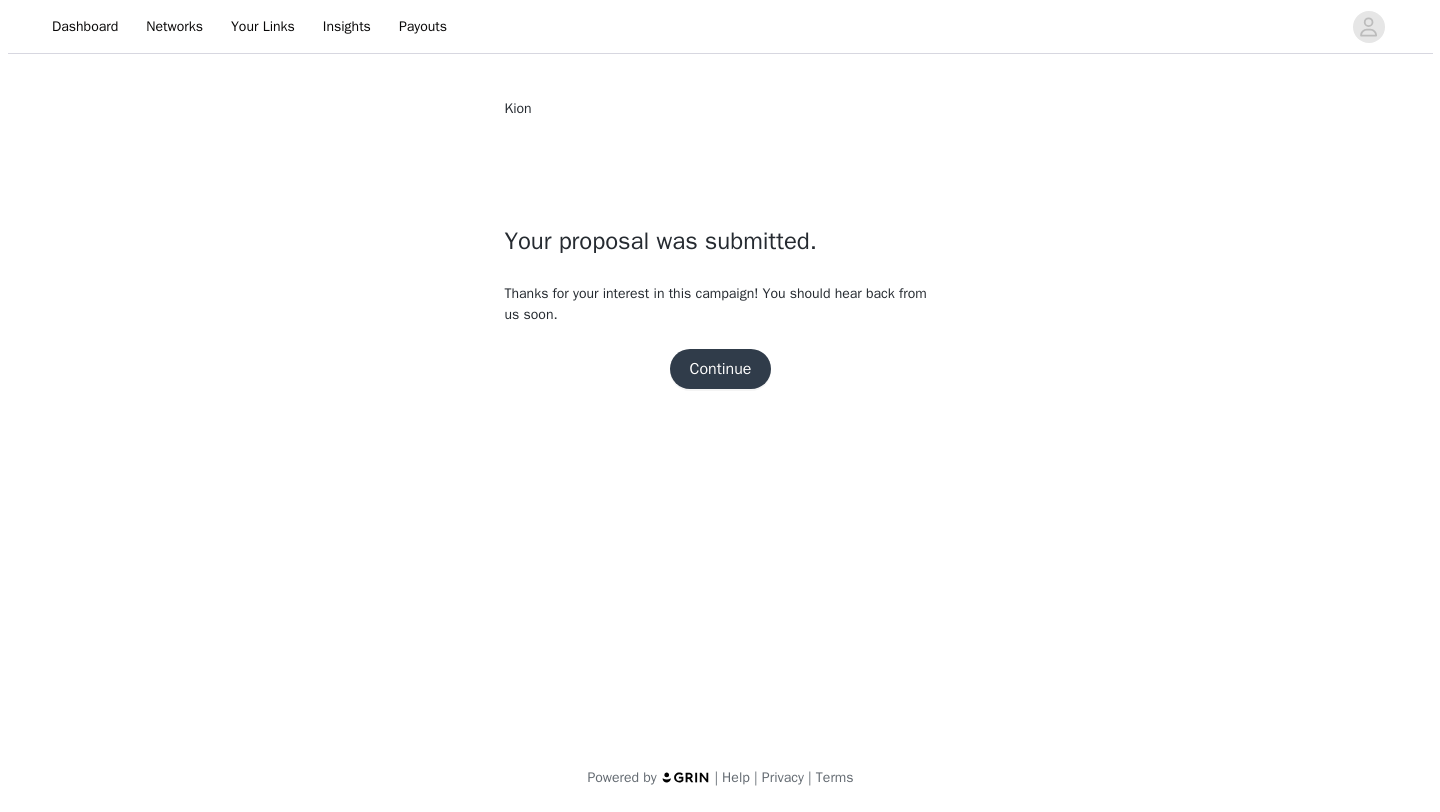 scroll, scrollTop: 0, scrollLeft: 0, axis: both 